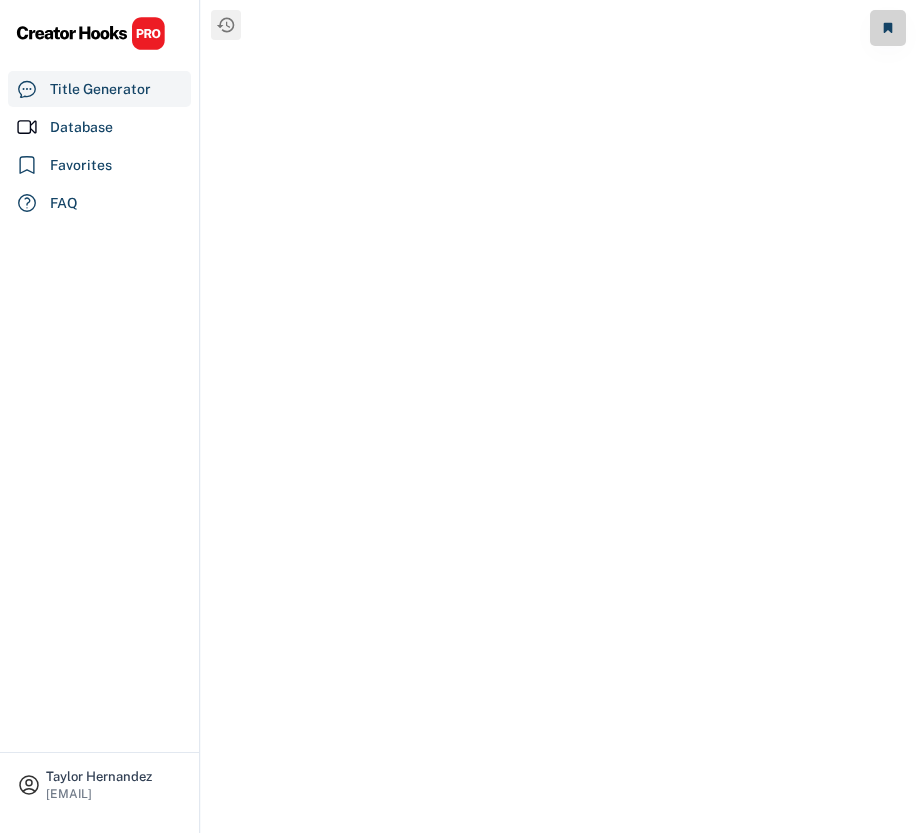 scroll, scrollTop: 0, scrollLeft: 0, axis: both 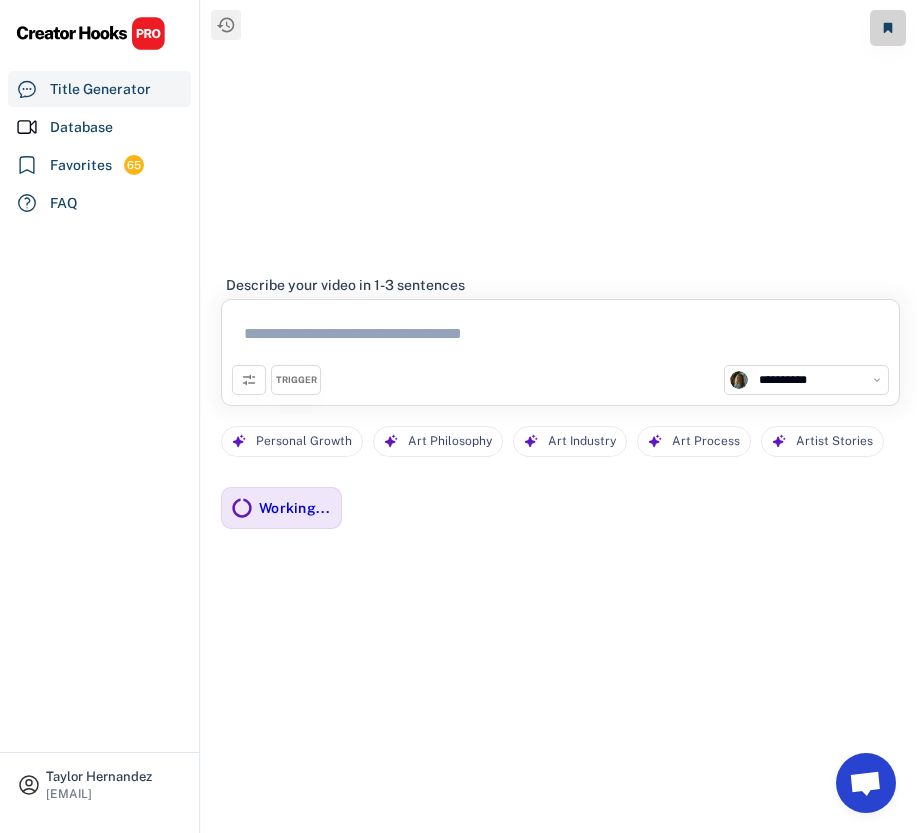 click at bounding box center [560, 337] 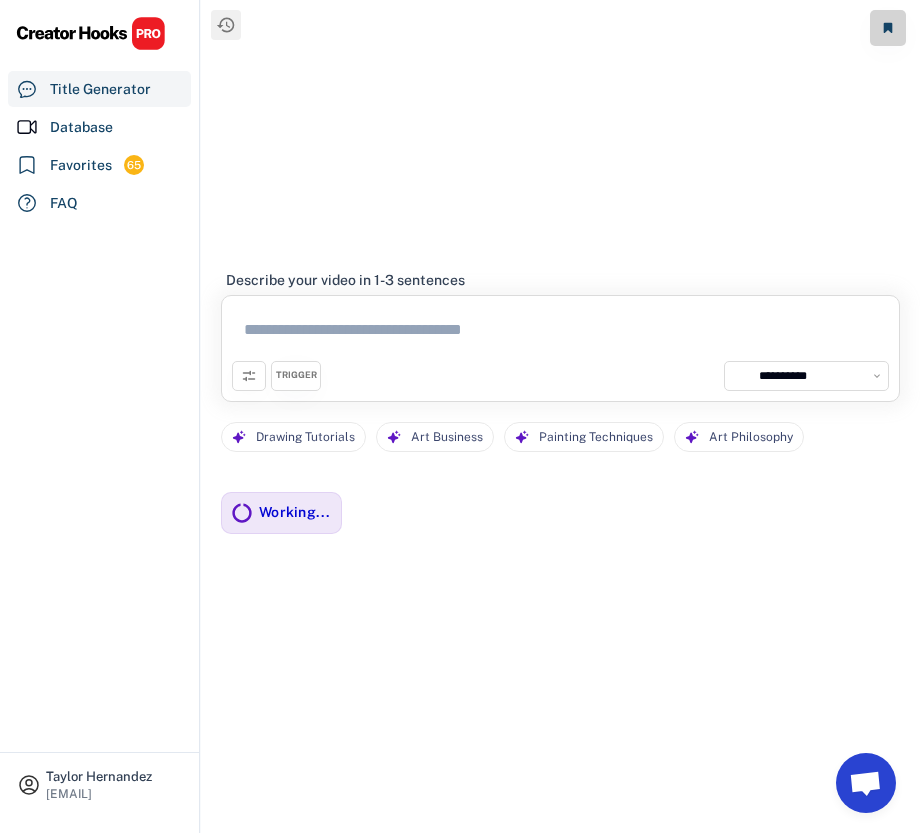 click at bounding box center [560, 333] 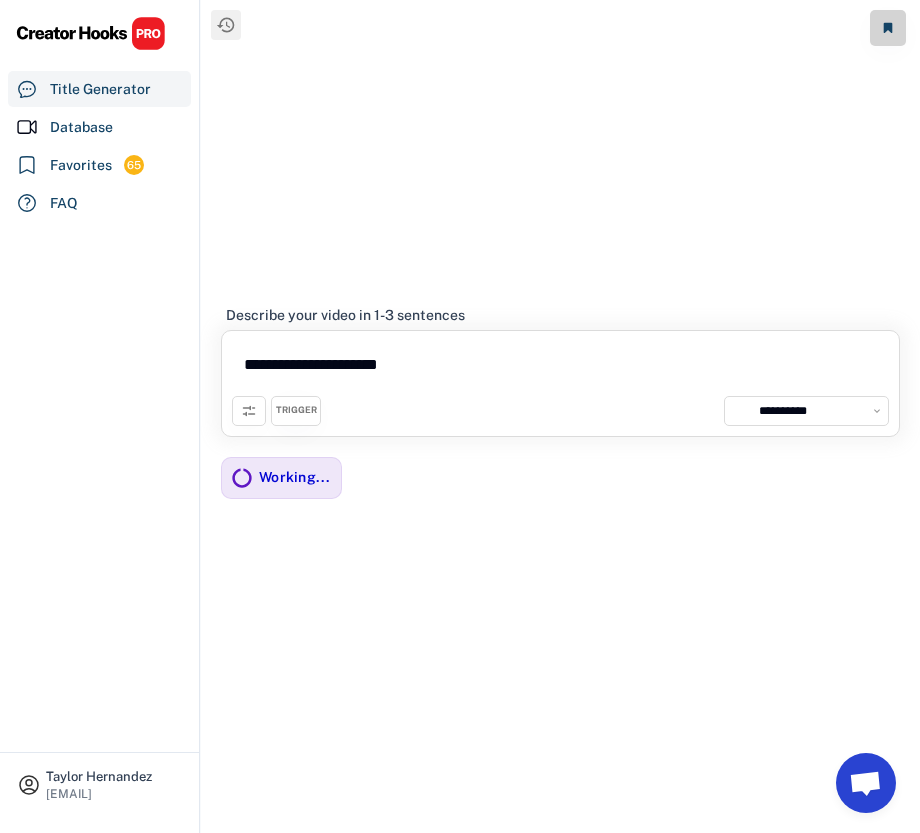 paste on "**********" 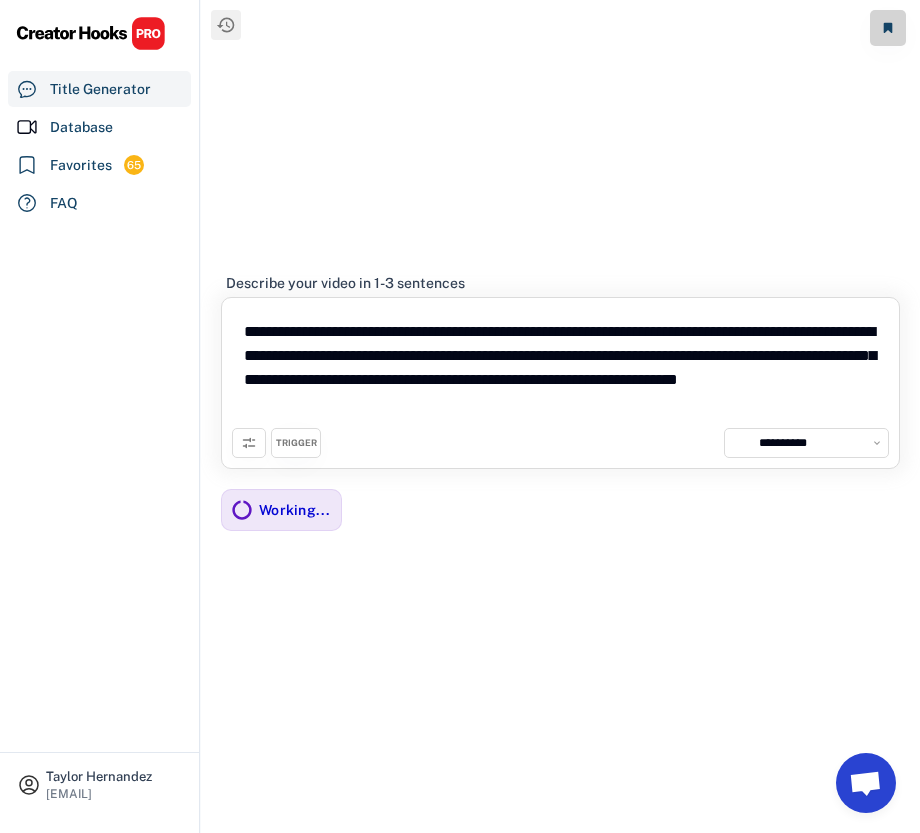 drag, startPoint x: 396, startPoint y: 332, endPoint x: -43, endPoint y: 320, distance: 439.16397 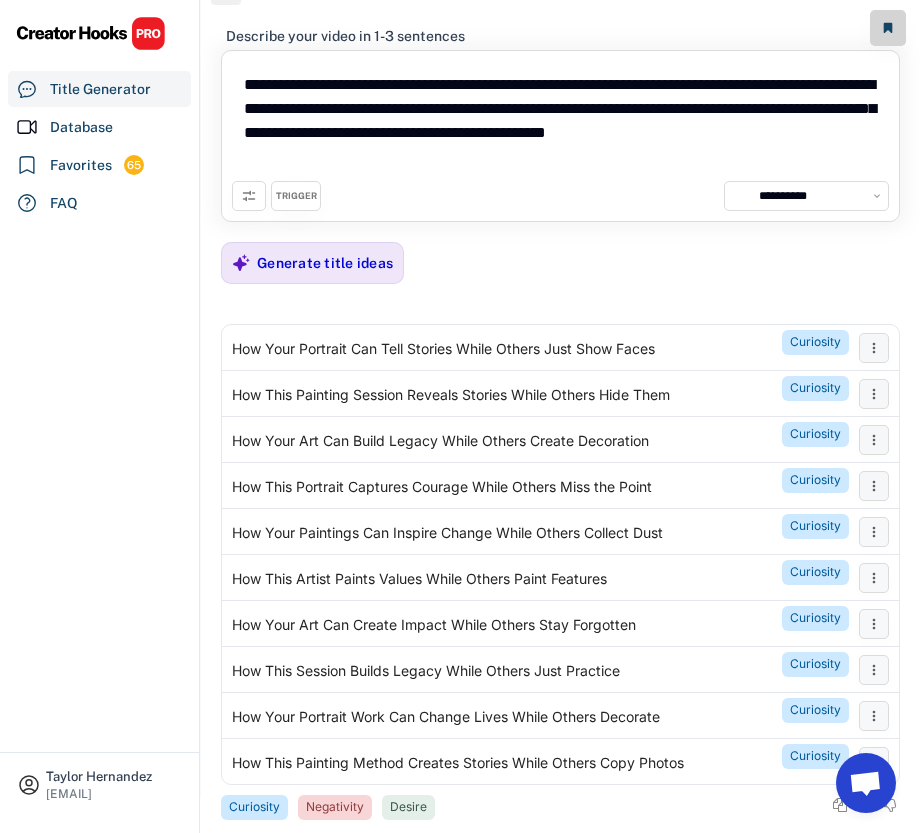 scroll, scrollTop: 65, scrollLeft: 0, axis: vertical 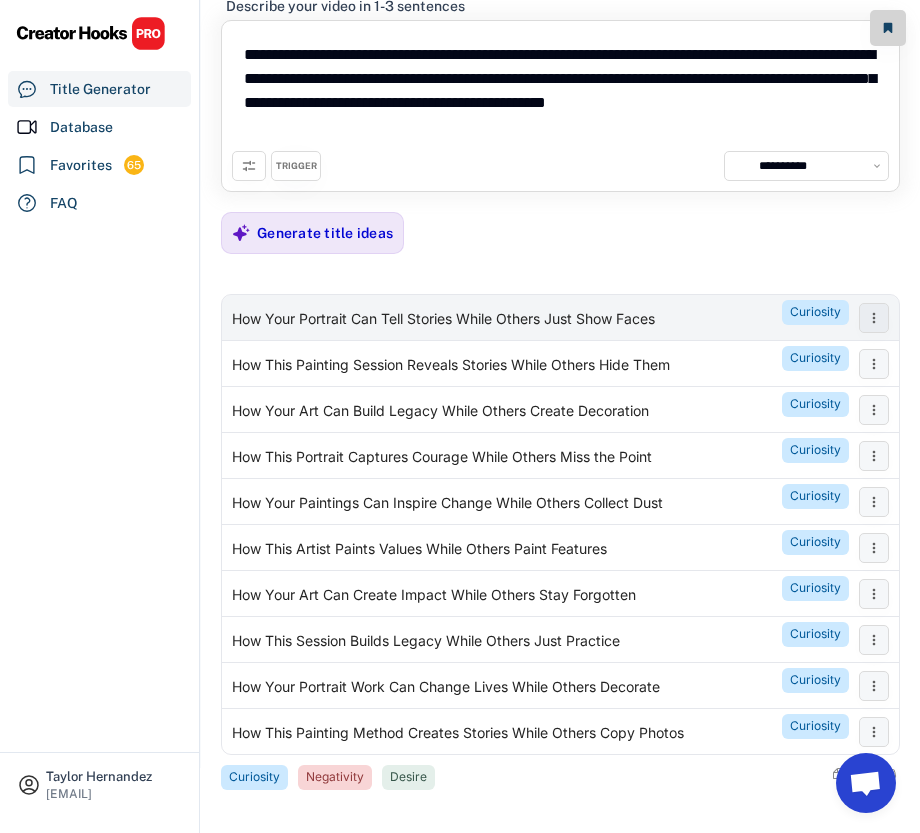 type on "**********" 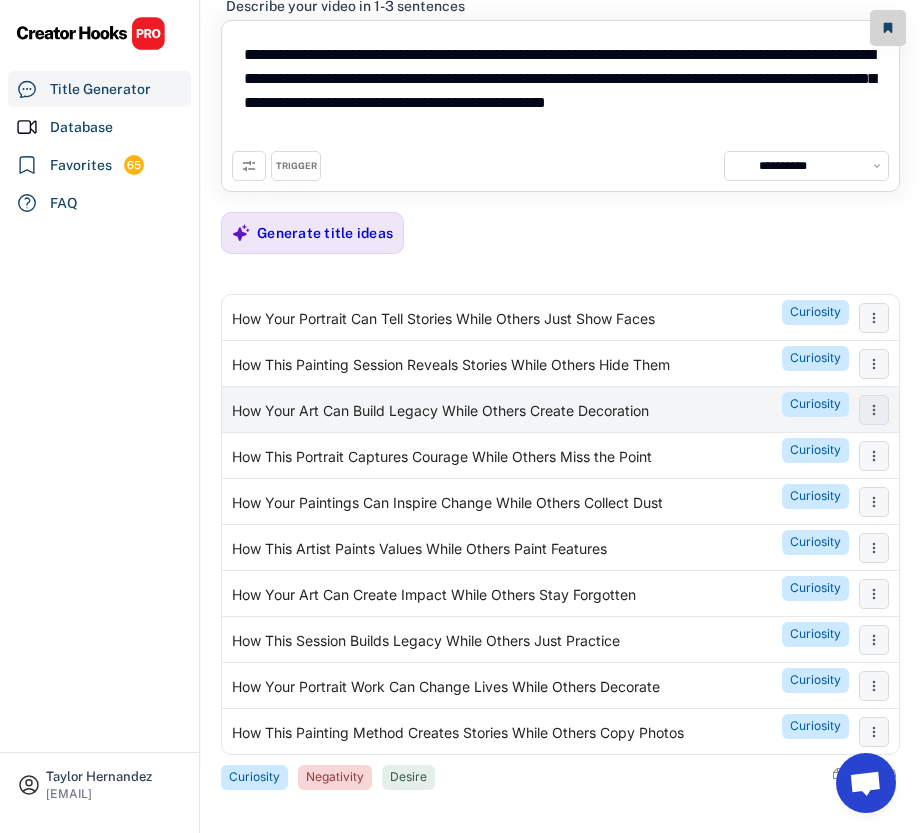 click on "How Your Art Can Build Legacy While Others Create Decoration Curiosity" at bounding box center (535, 410) 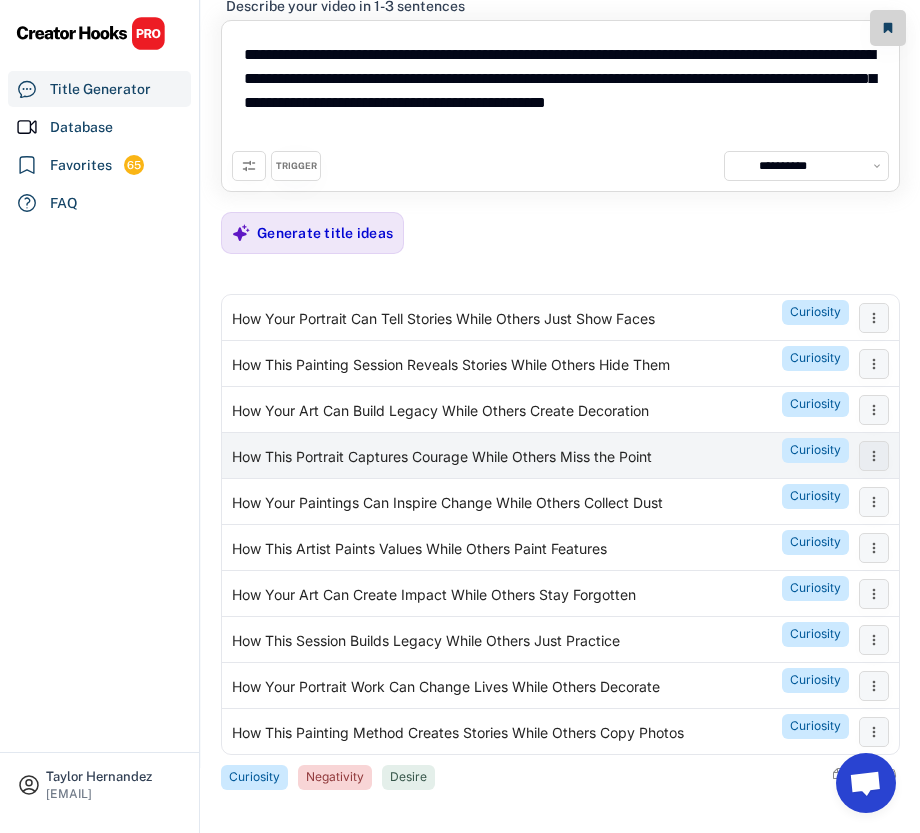 click on "How This Portrait Captures Courage While Others Miss the Point" at bounding box center [442, 458] 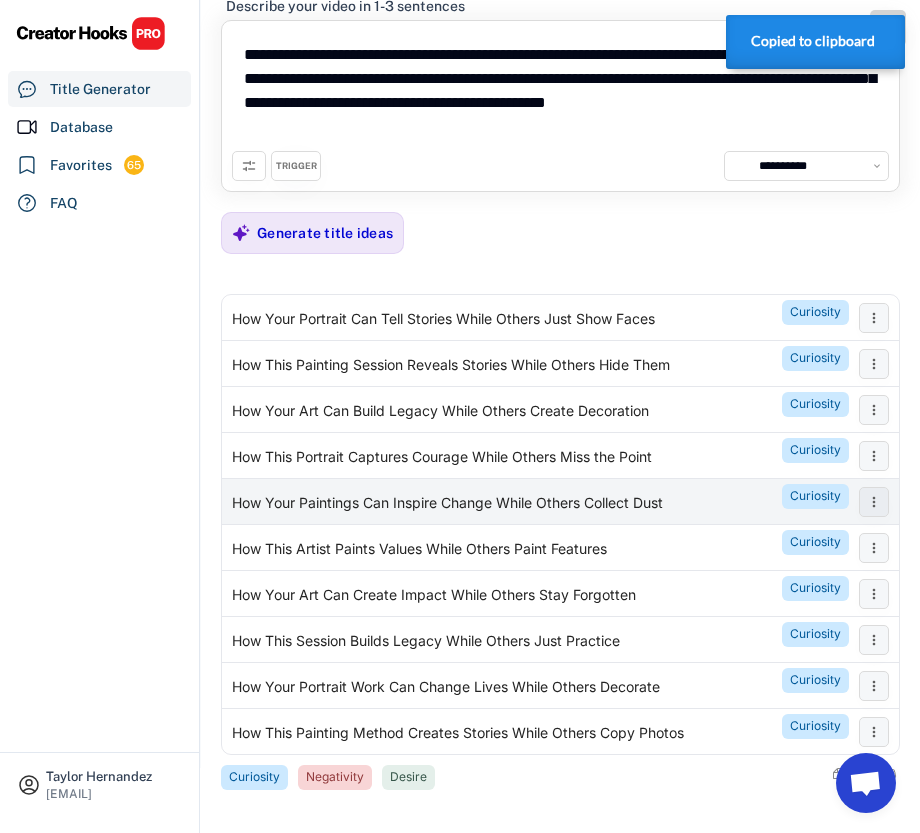 click on "How Your Paintings Can Inspire Change While Others Collect Dust" at bounding box center (447, 504) 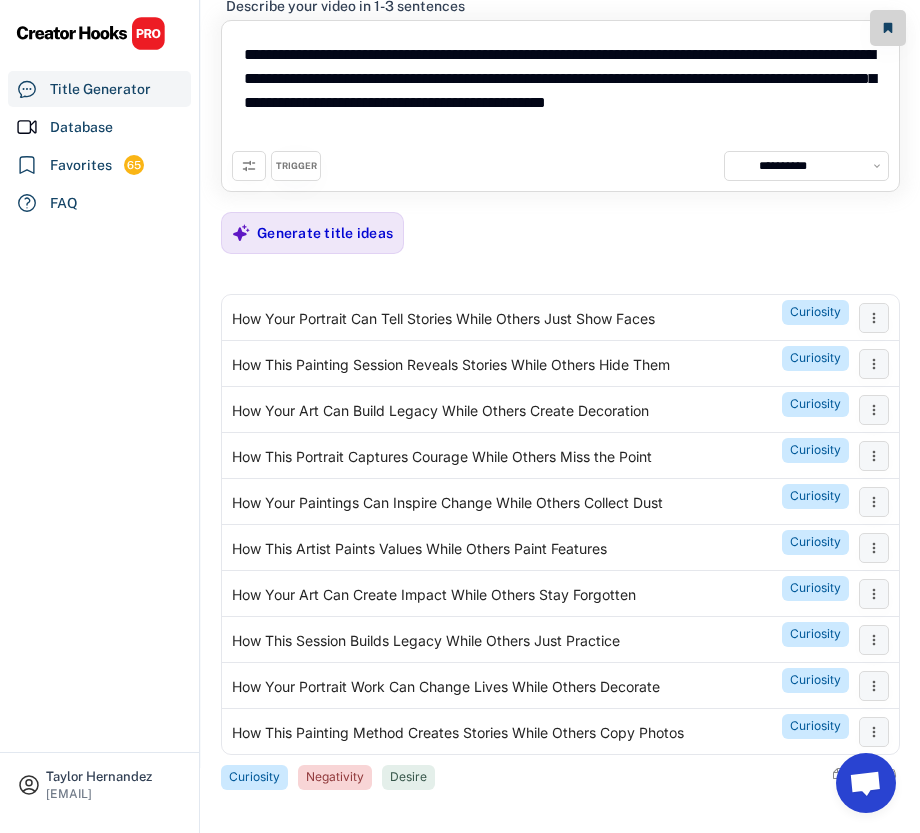click at bounding box center (249, 166) 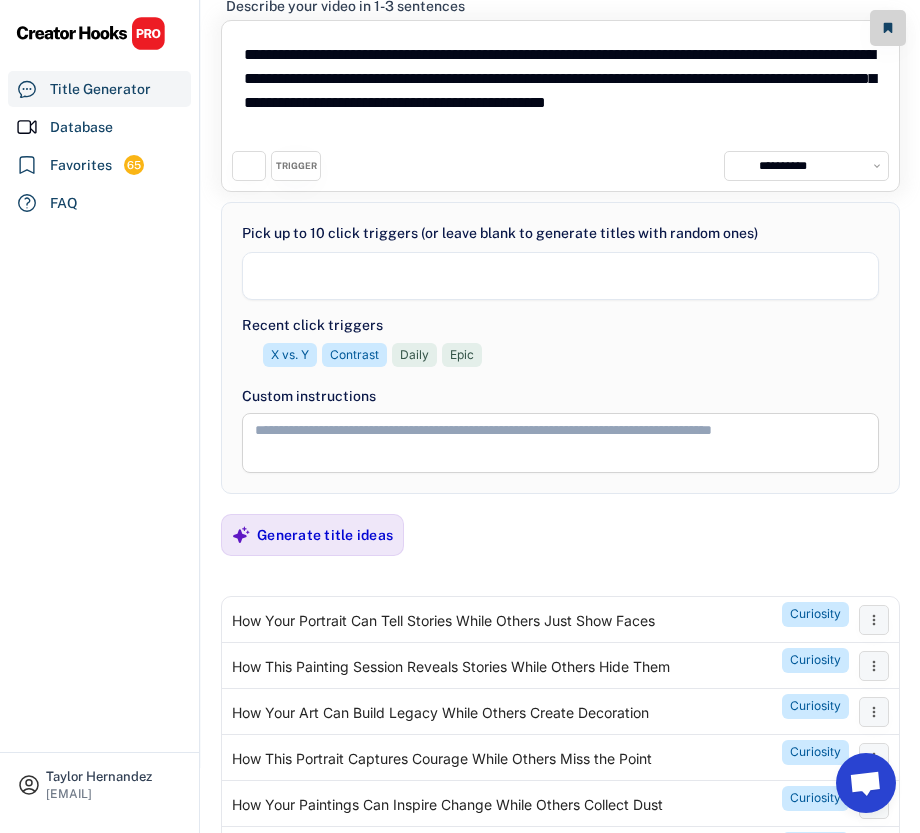 select on "**********" 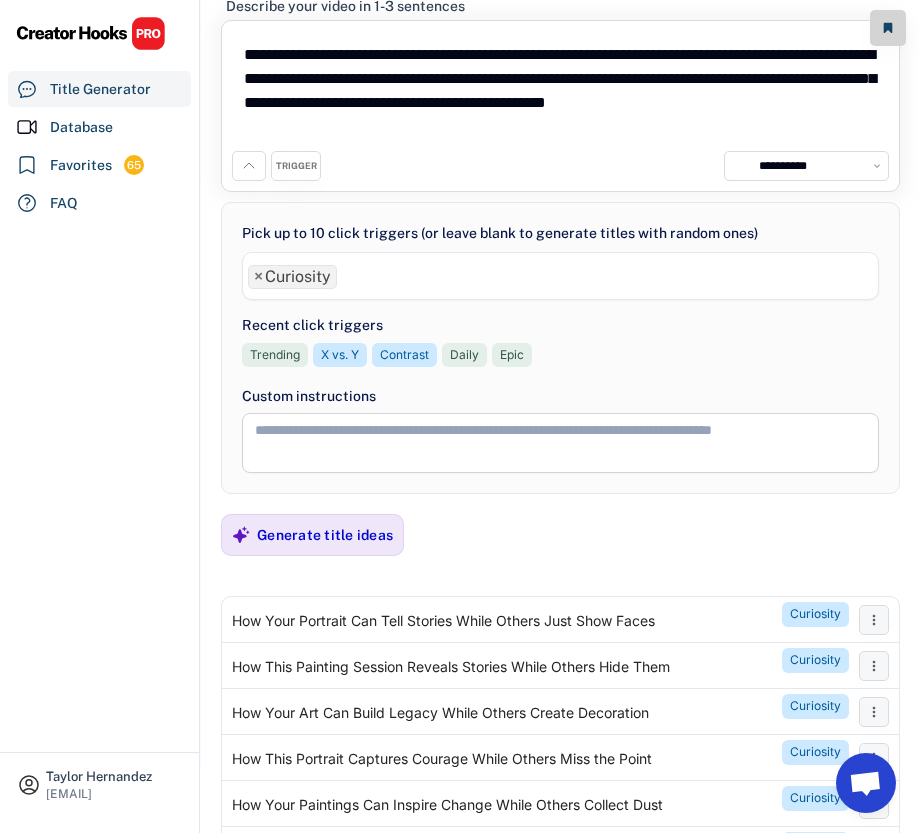 scroll, scrollTop: 170, scrollLeft: 0, axis: vertical 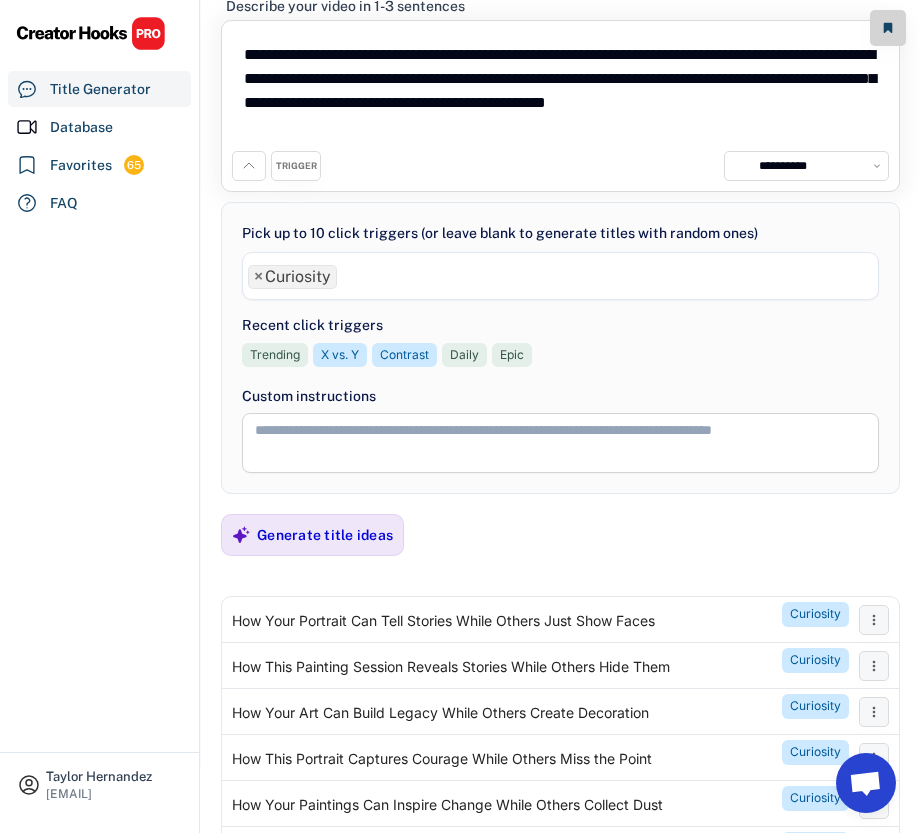 click on "× Curiosity" at bounding box center [560, 274] 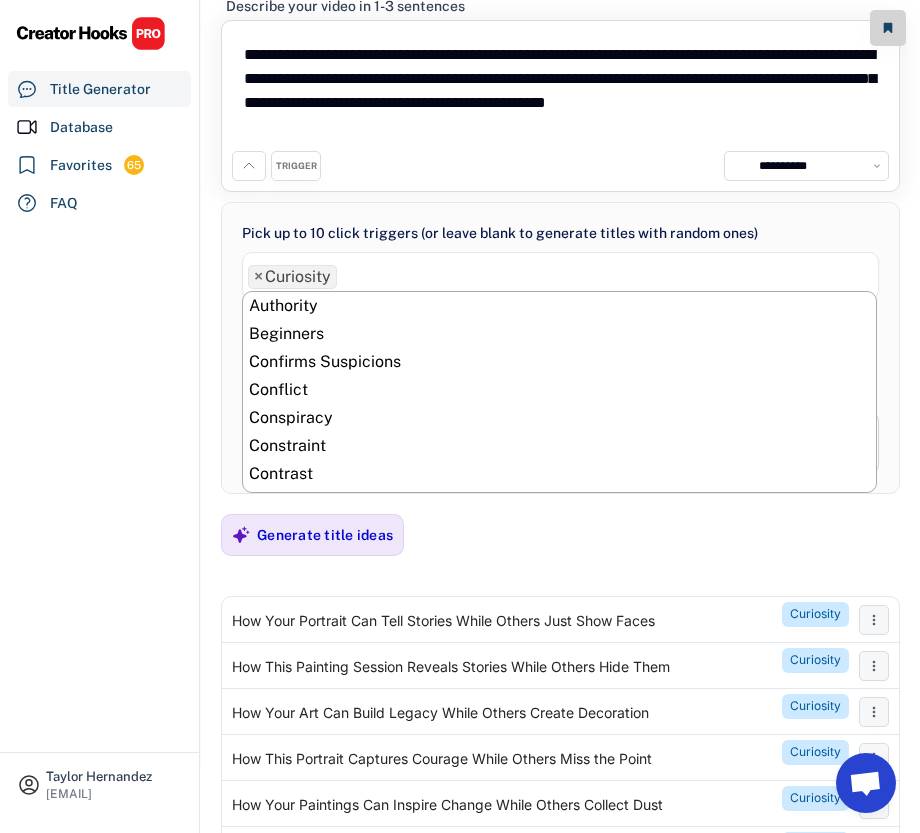 scroll, scrollTop: 224, scrollLeft: 0, axis: vertical 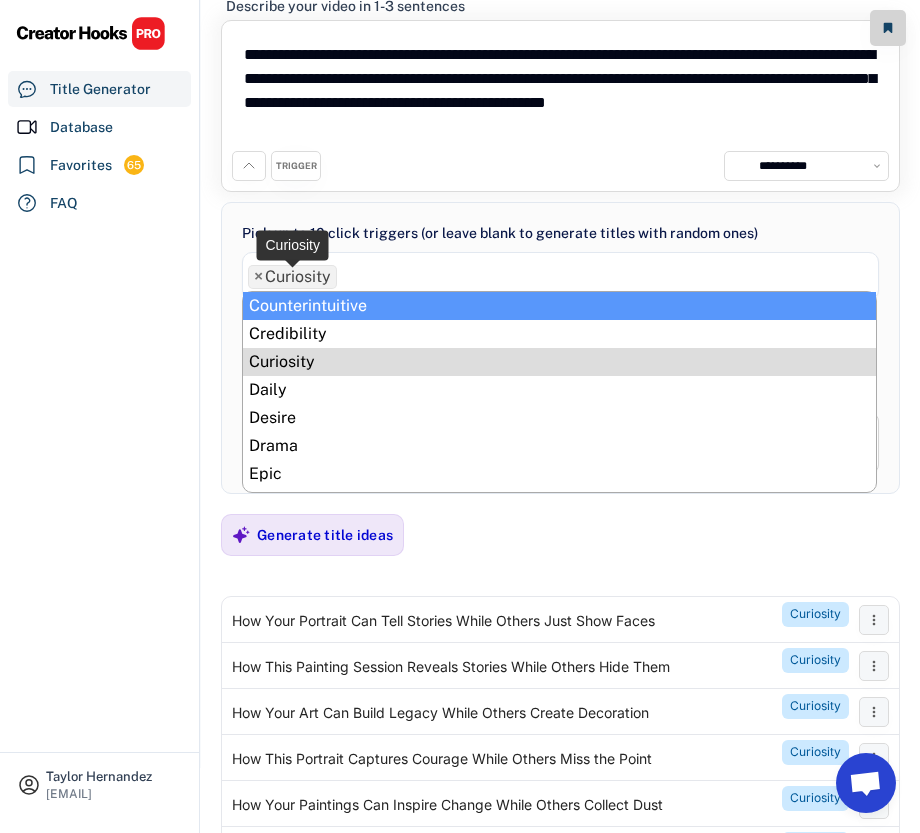click on "×" at bounding box center [258, 277] 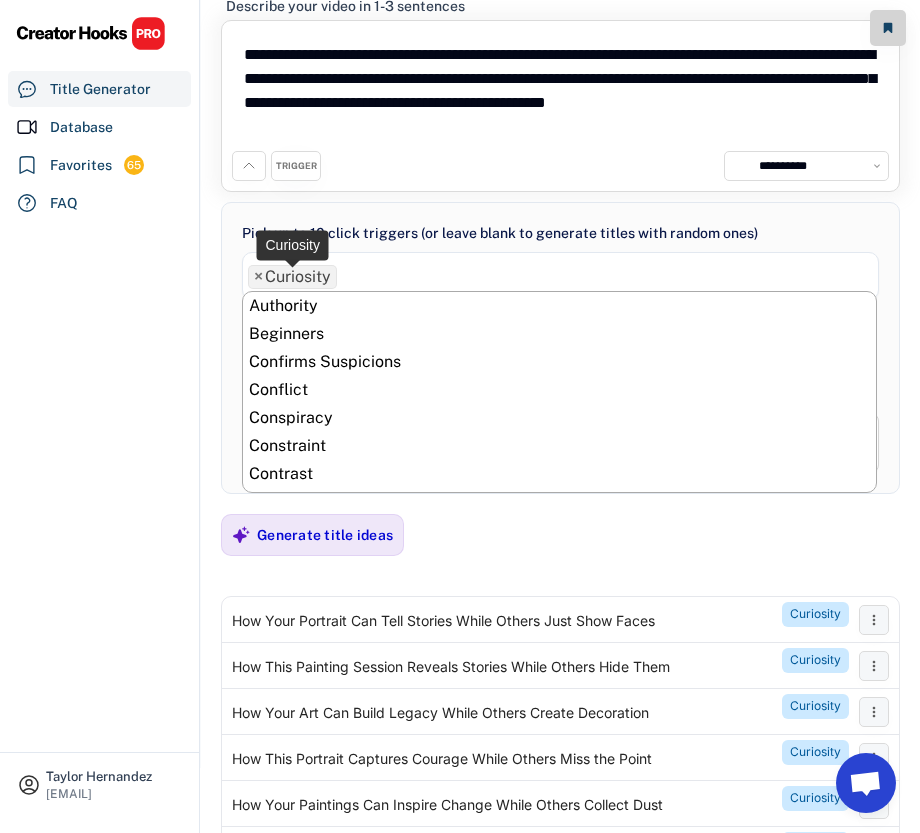 select 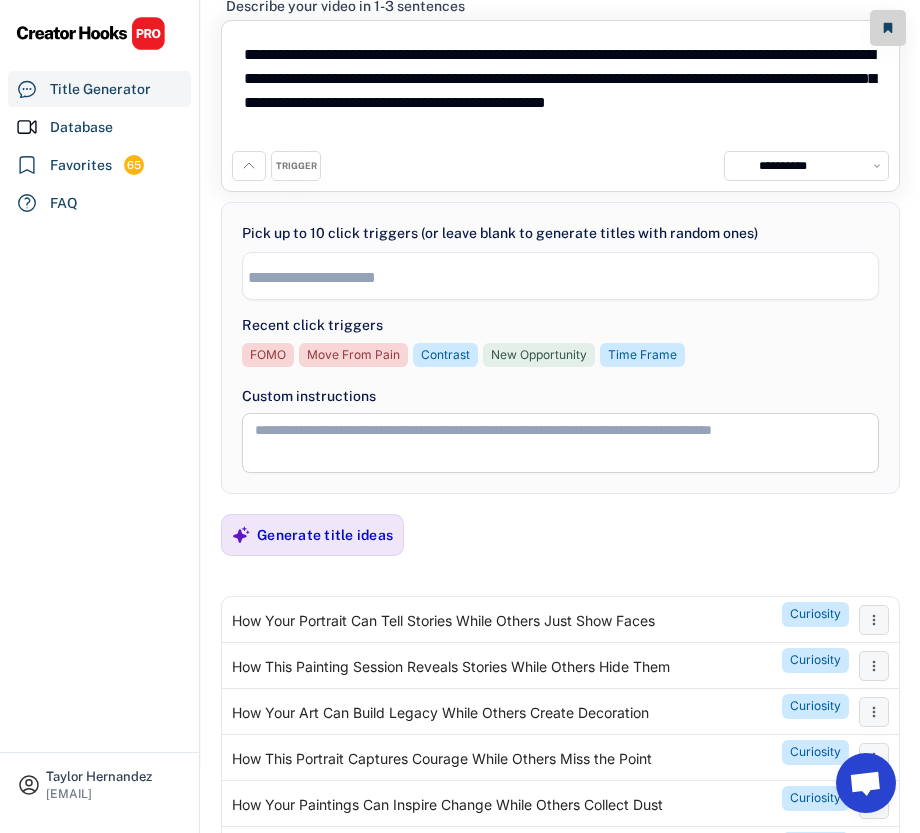 click on "Generate title ideas" at bounding box center [325, 535] 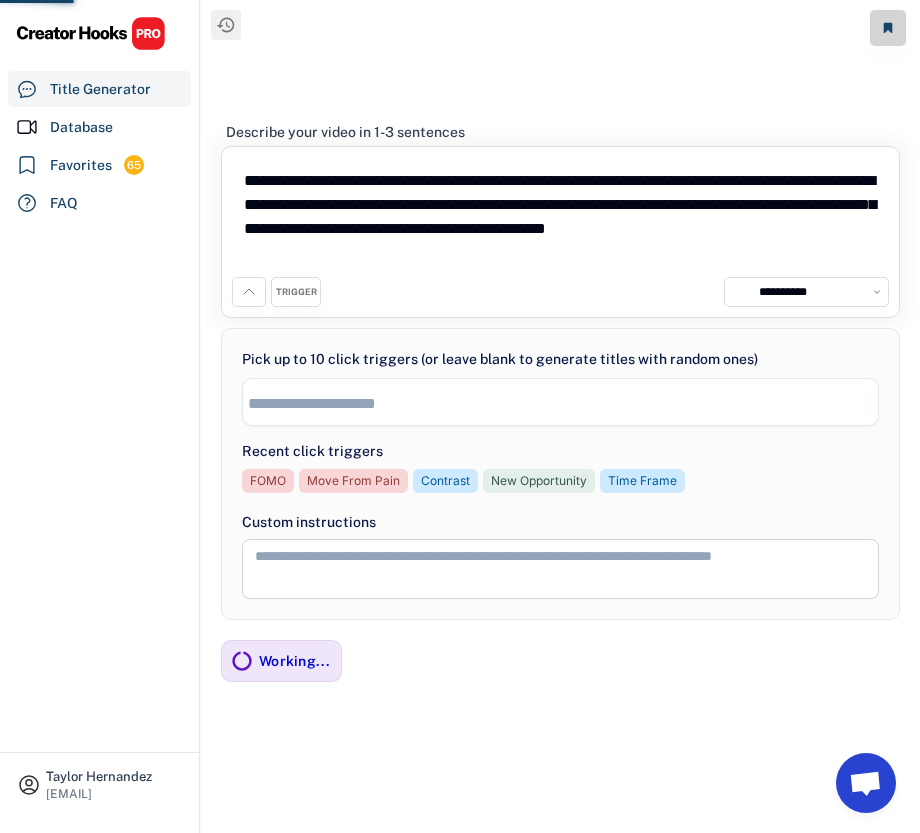 scroll, scrollTop: 0, scrollLeft: 0, axis: both 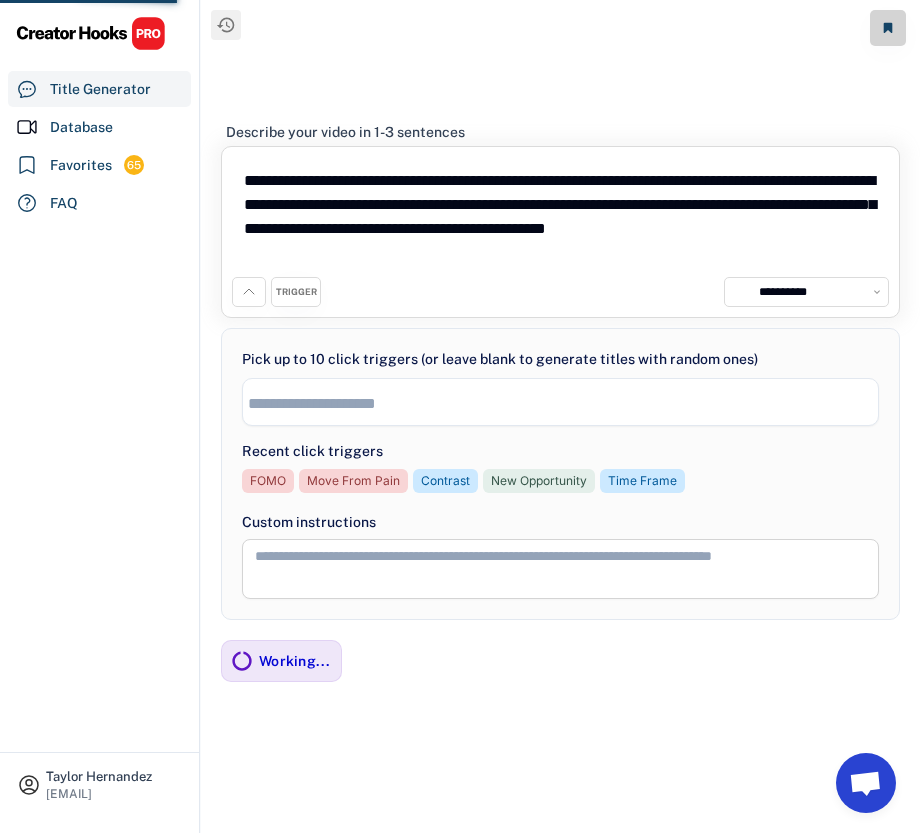 click on "**********" at bounding box center [560, 217] 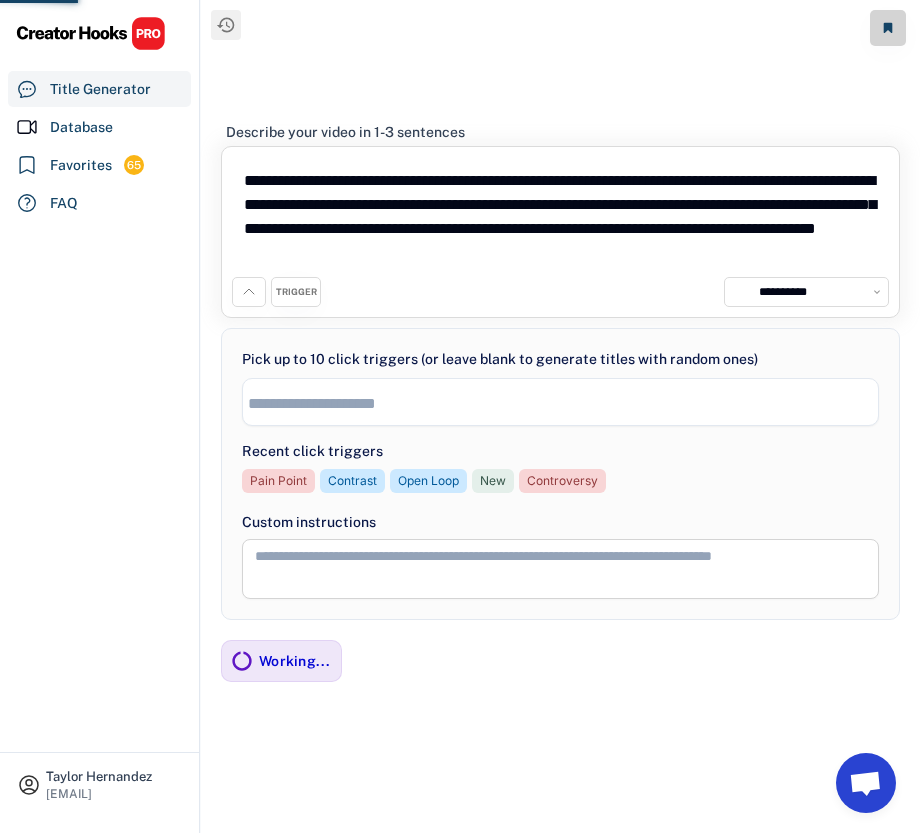 type on "**********" 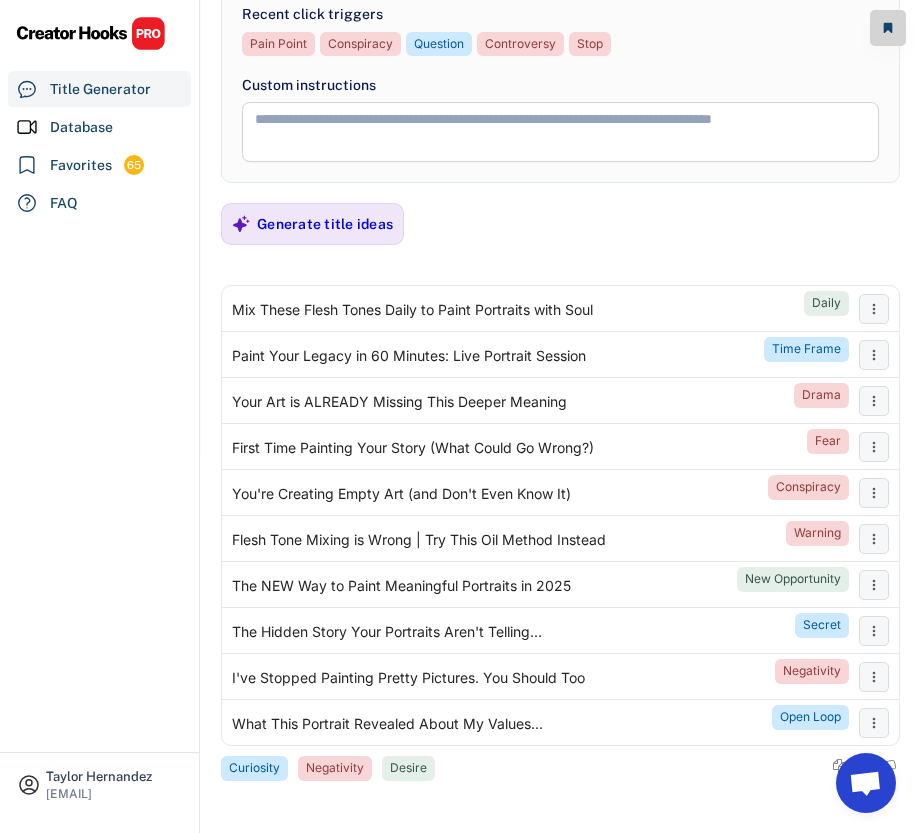 scroll, scrollTop: 384, scrollLeft: 0, axis: vertical 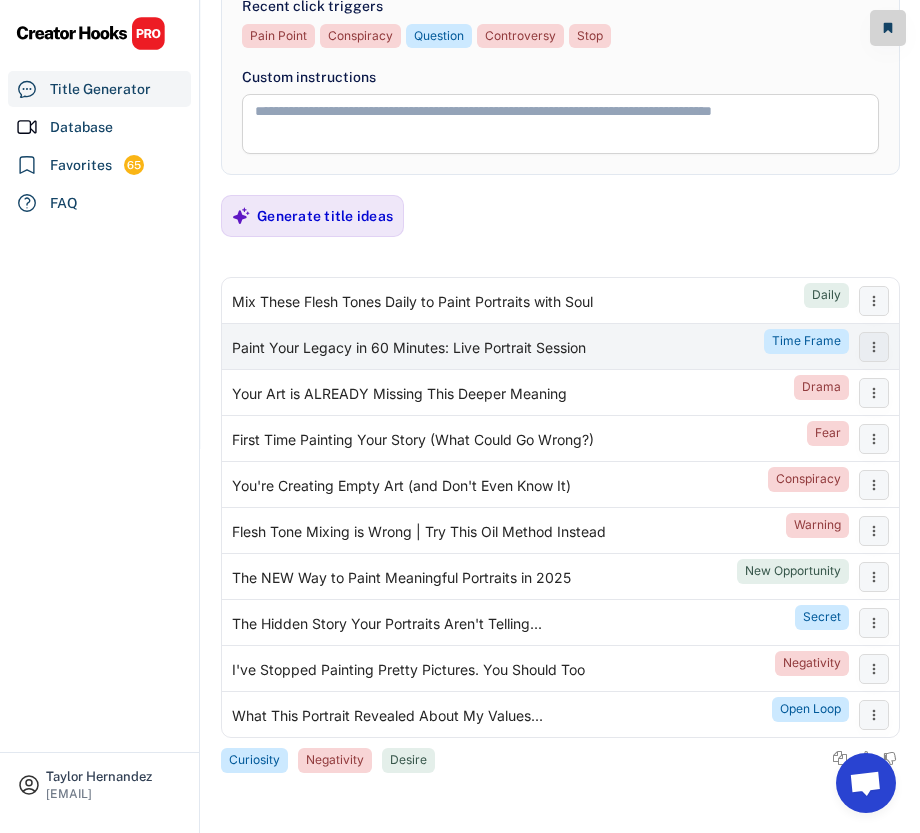 click on "Paint Your Legacy in 60 Minutes: Live Portrait Session" at bounding box center [409, 349] 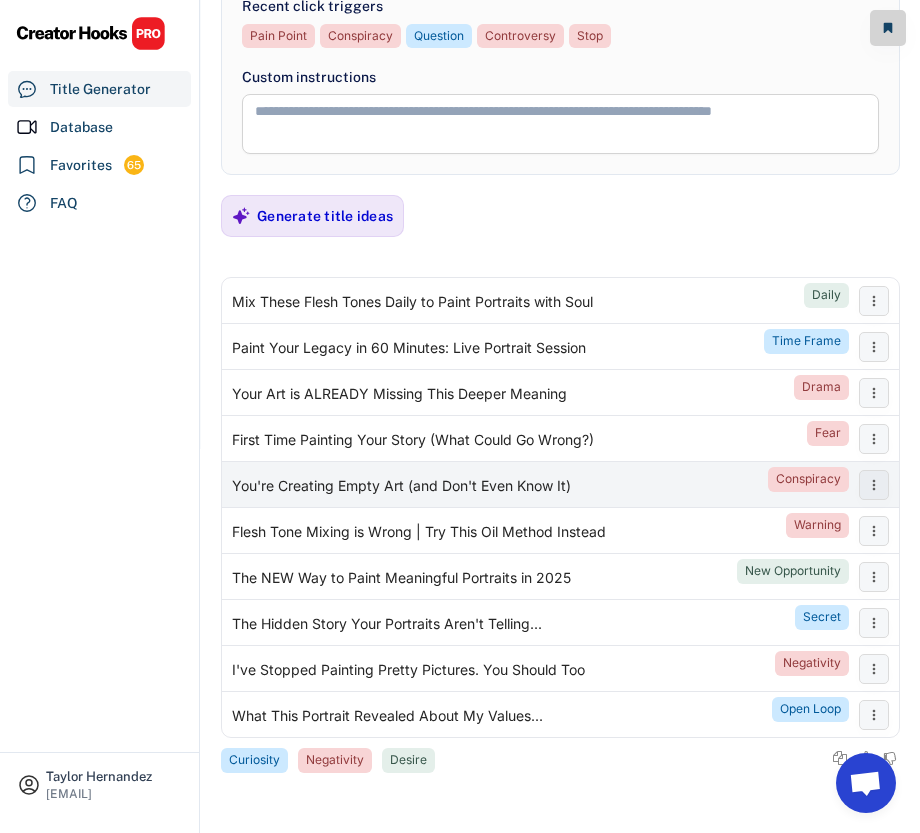 click on "You're Creating Empty Art (and Don't Even Know It) Conspiracy" at bounding box center (535, 485) 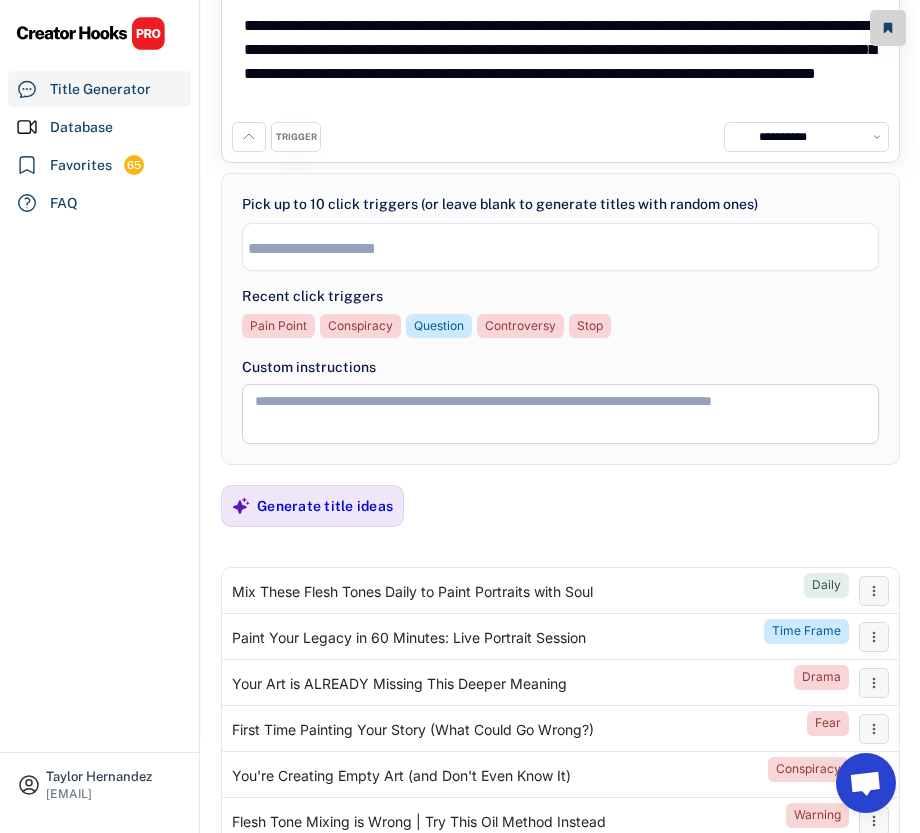 scroll, scrollTop: 0, scrollLeft: 0, axis: both 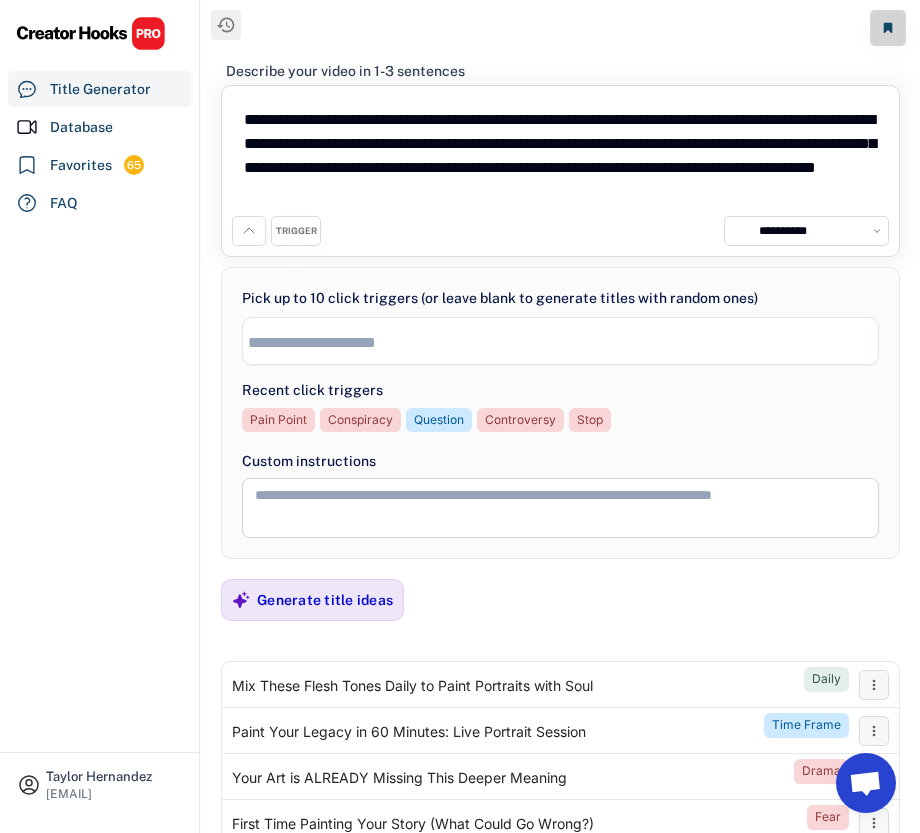 click at bounding box center (565, 342) 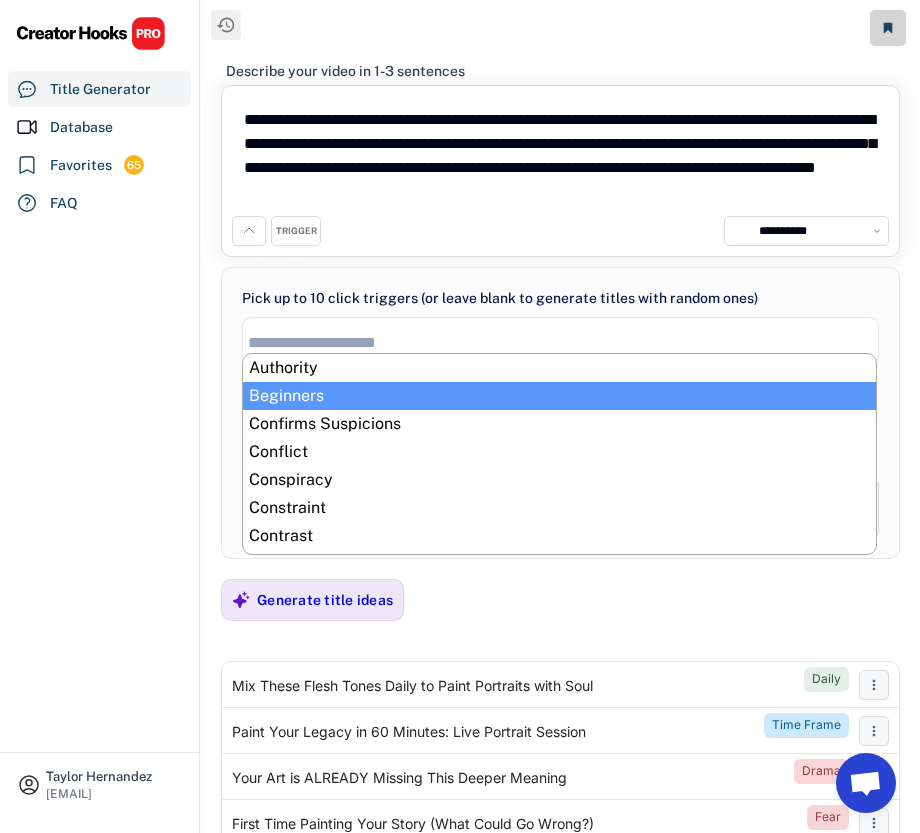 select on "**********" 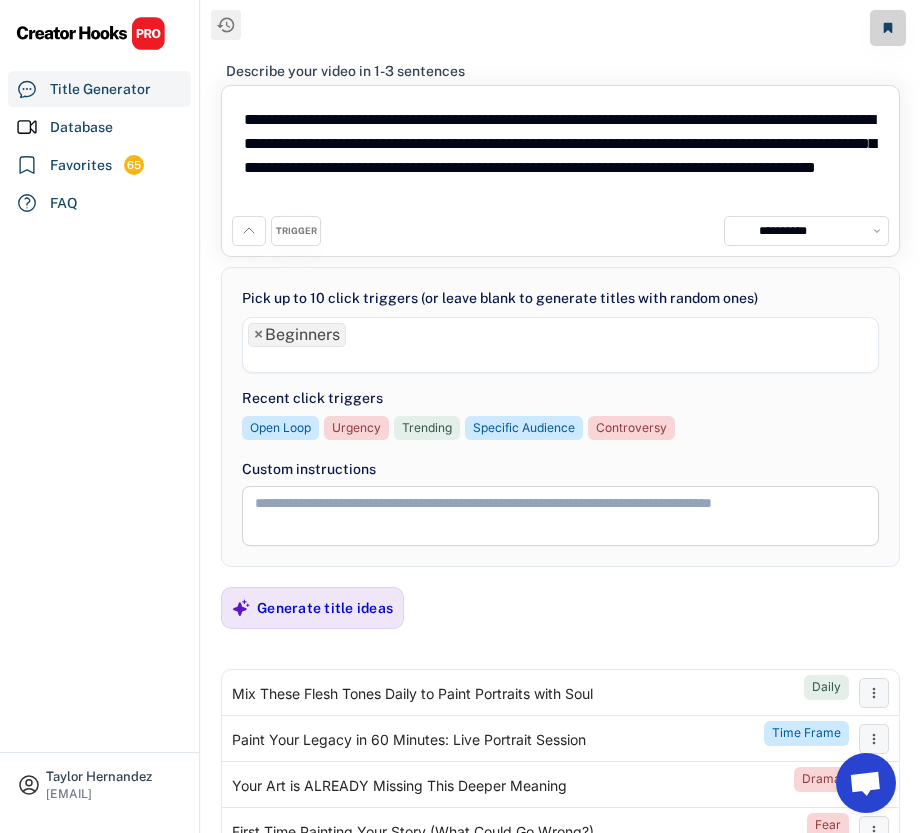 click at bounding box center (560, 358) 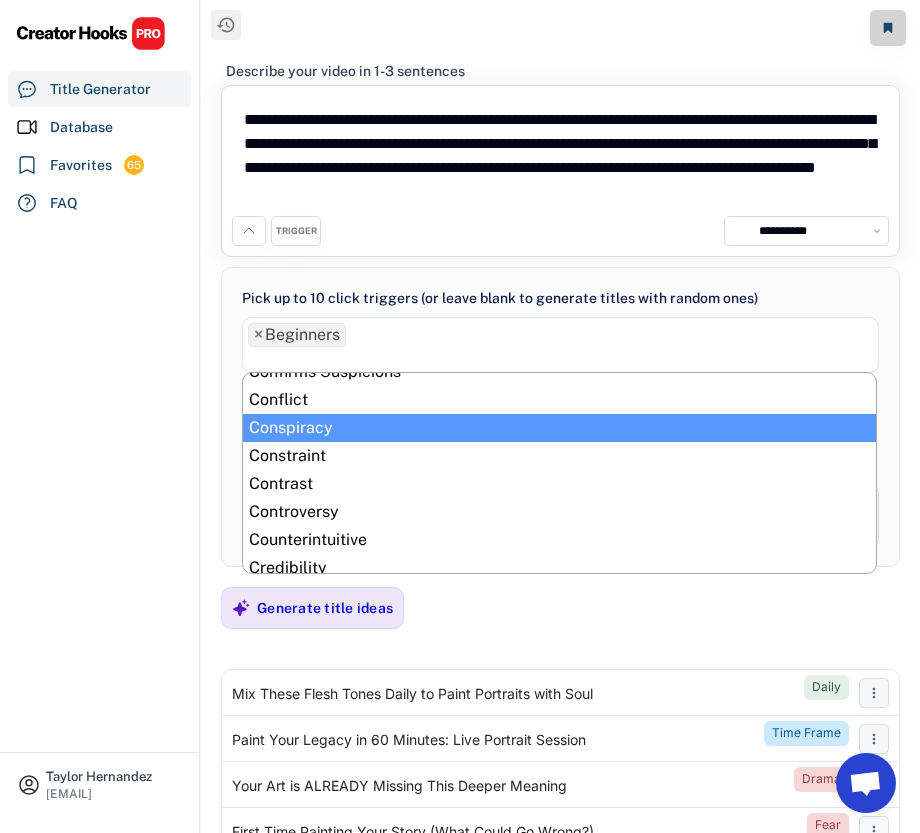 scroll, scrollTop: 73, scrollLeft: 0, axis: vertical 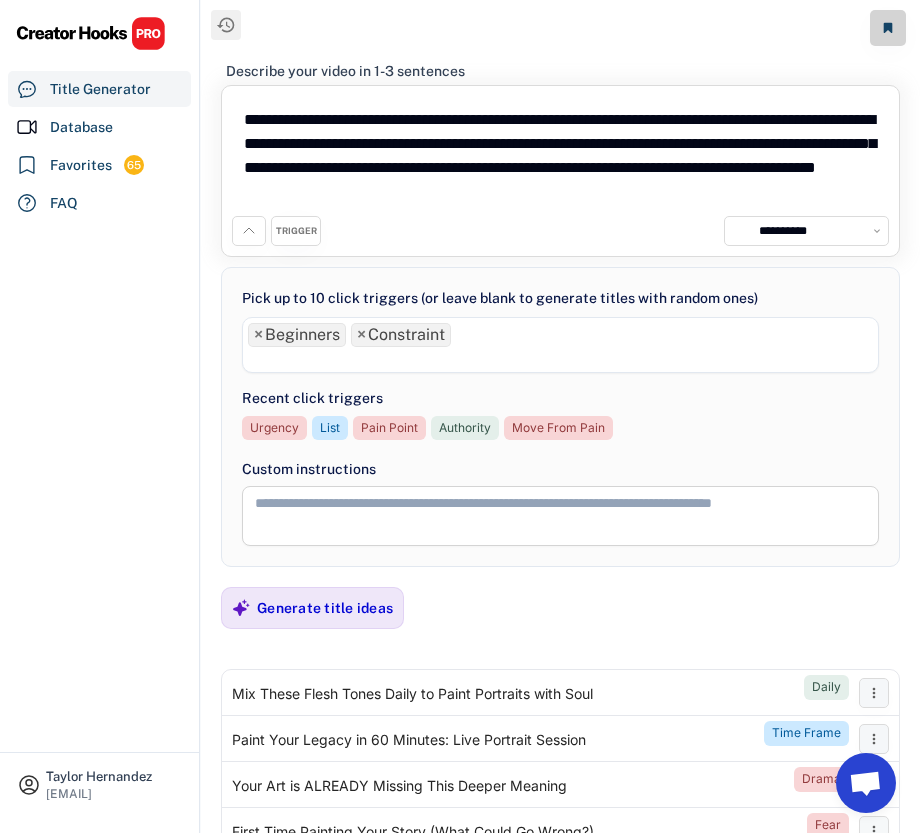 click at bounding box center [560, 358] 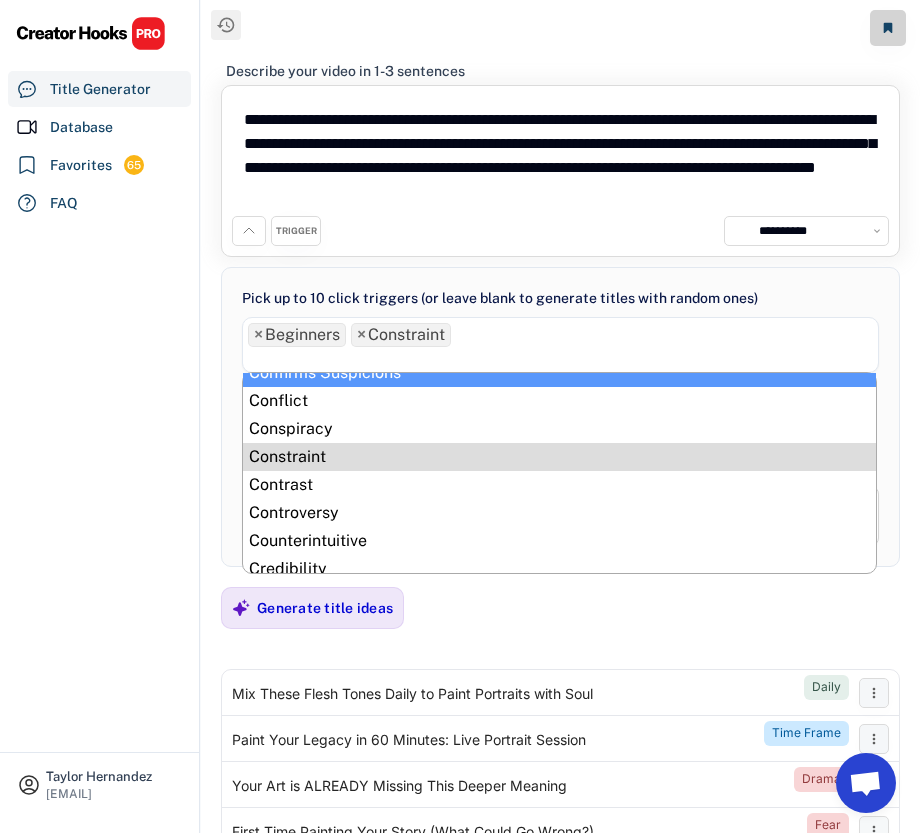 scroll, scrollTop: 75, scrollLeft: 0, axis: vertical 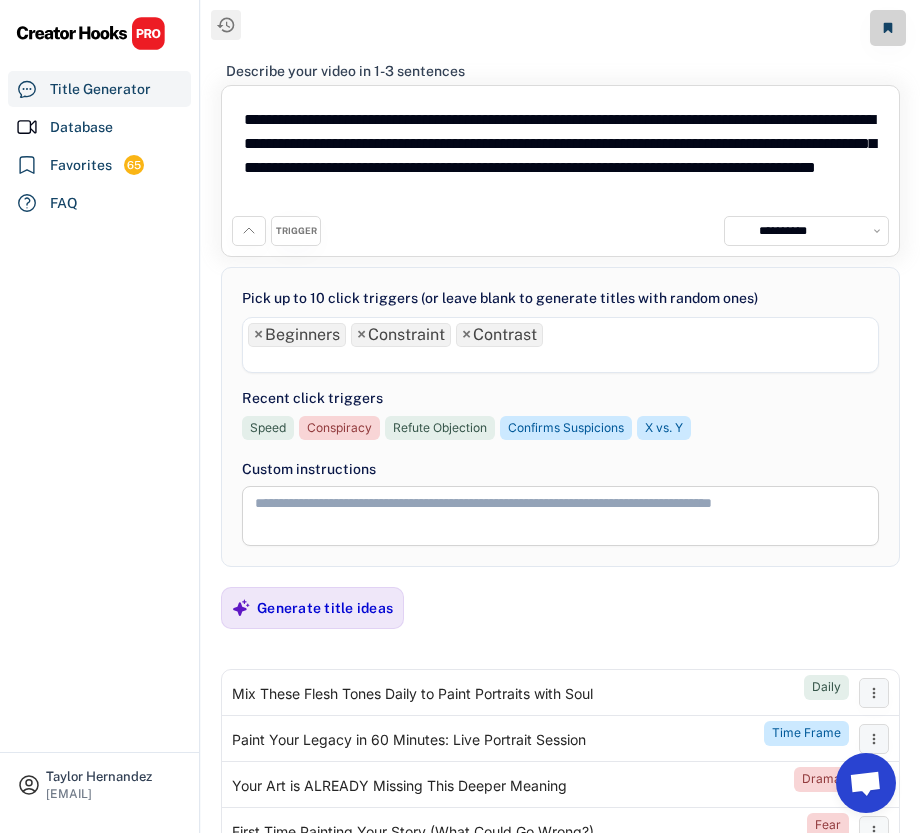 click at bounding box center [560, 358] 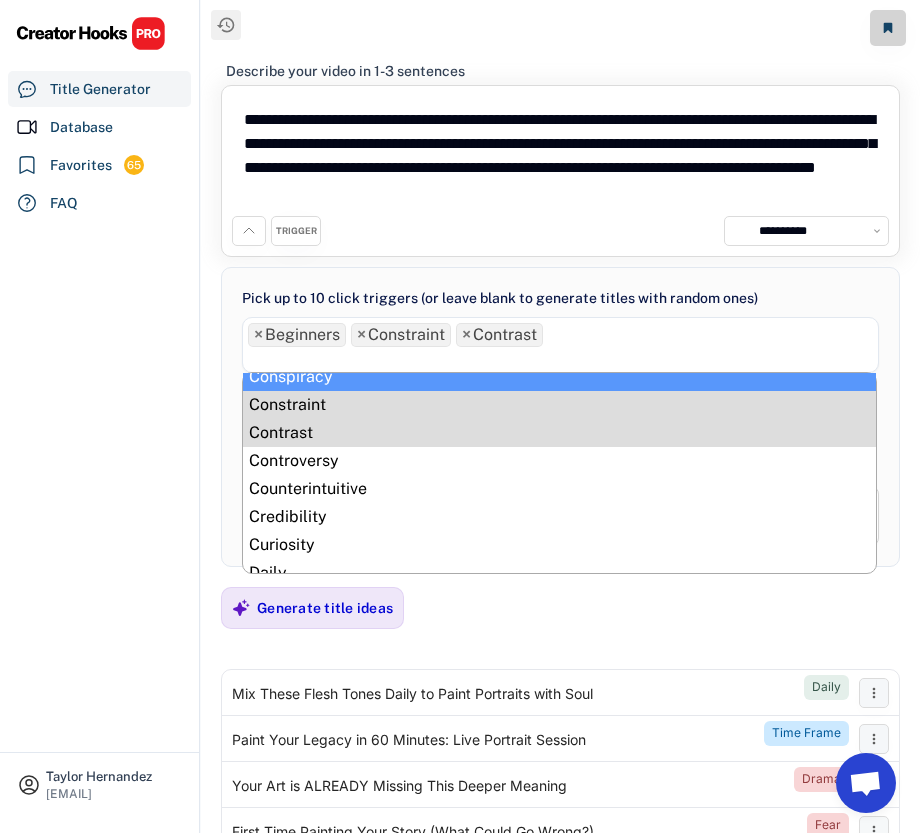 scroll, scrollTop: 148, scrollLeft: 0, axis: vertical 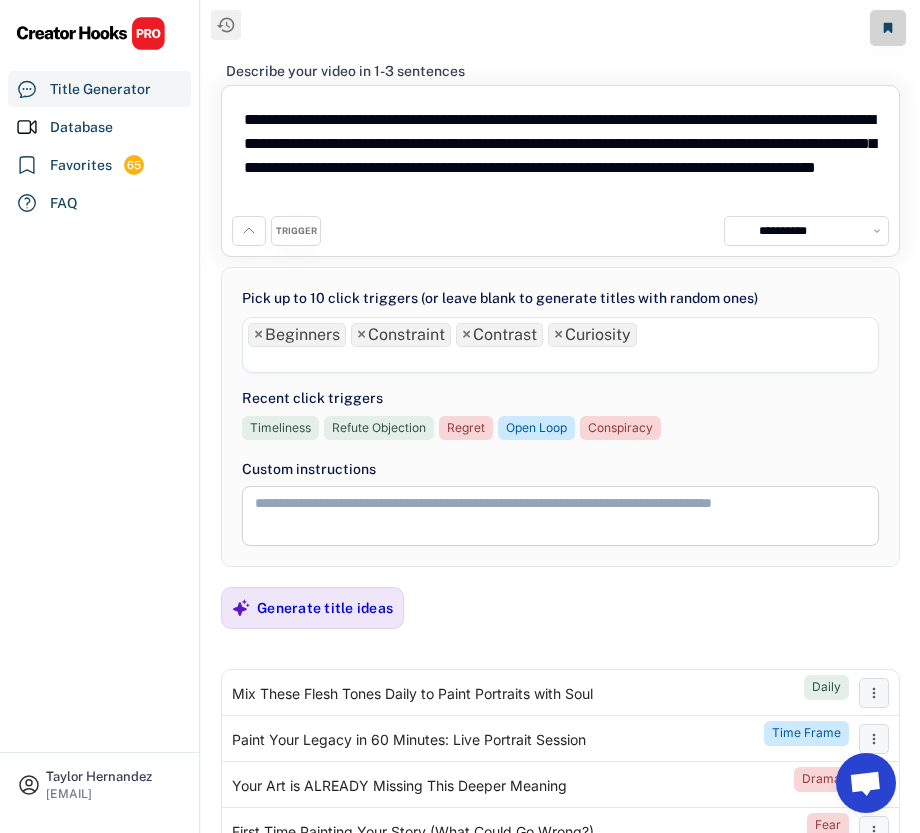 click at bounding box center [560, 358] 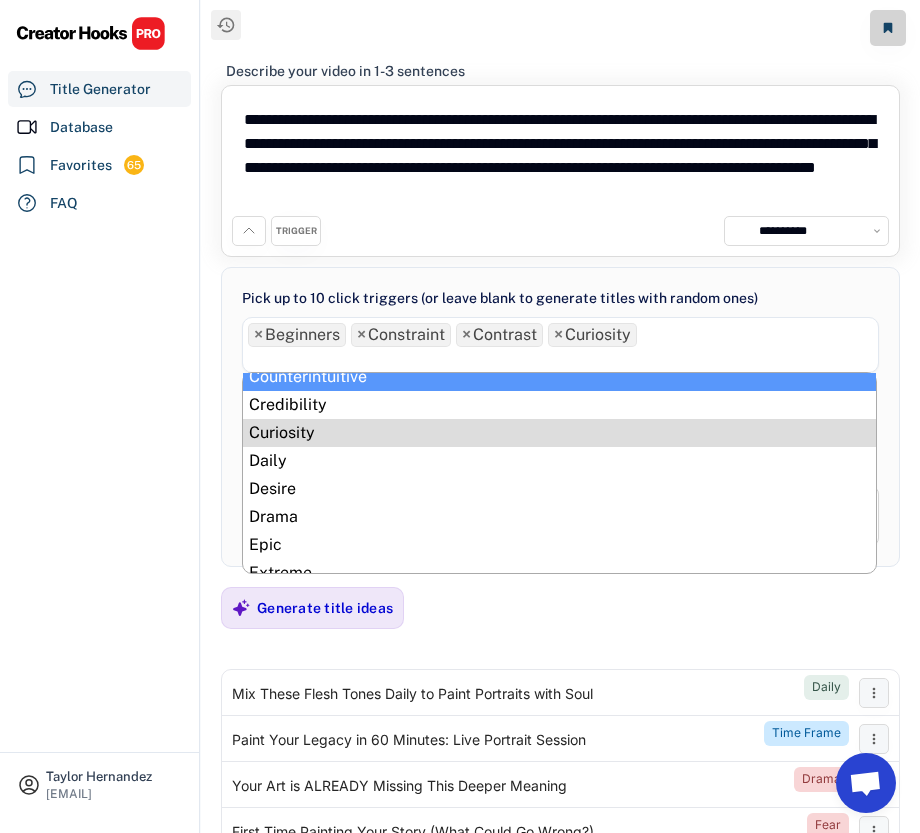 scroll, scrollTop: 230, scrollLeft: 0, axis: vertical 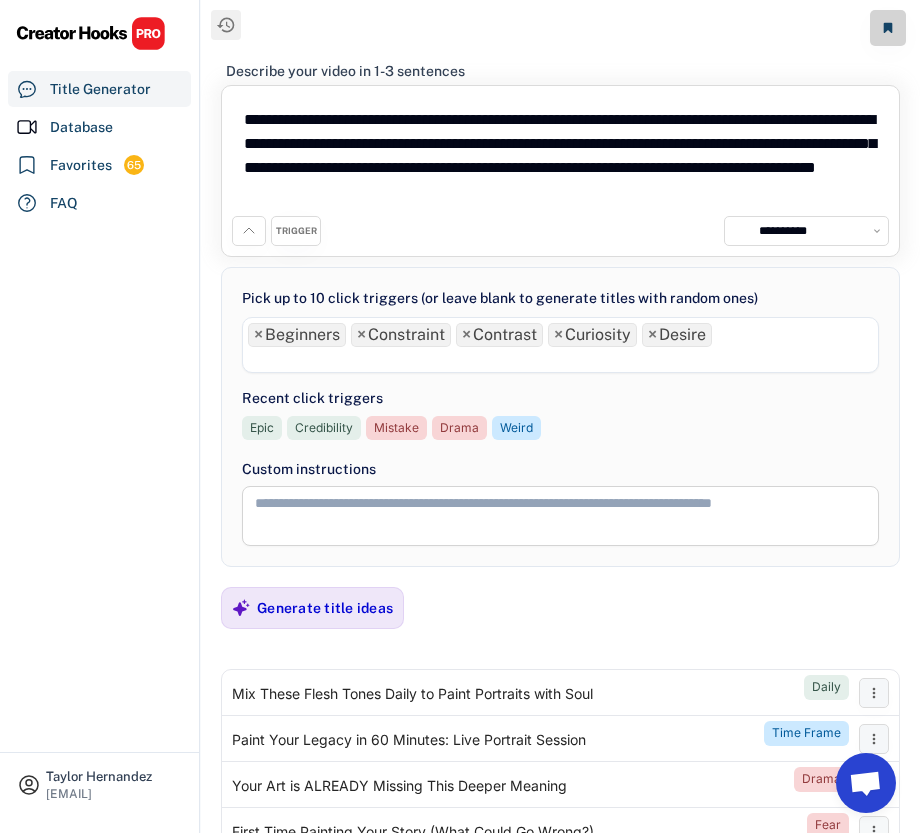 click at bounding box center (560, 358) 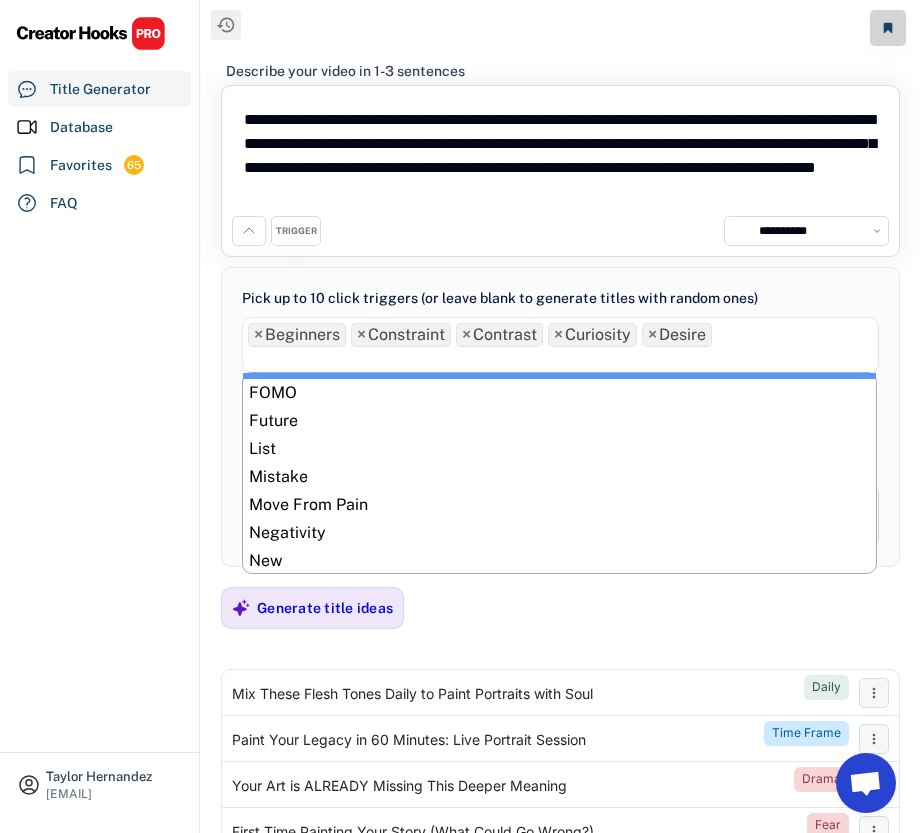 scroll, scrollTop: 468, scrollLeft: 0, axis: vertical 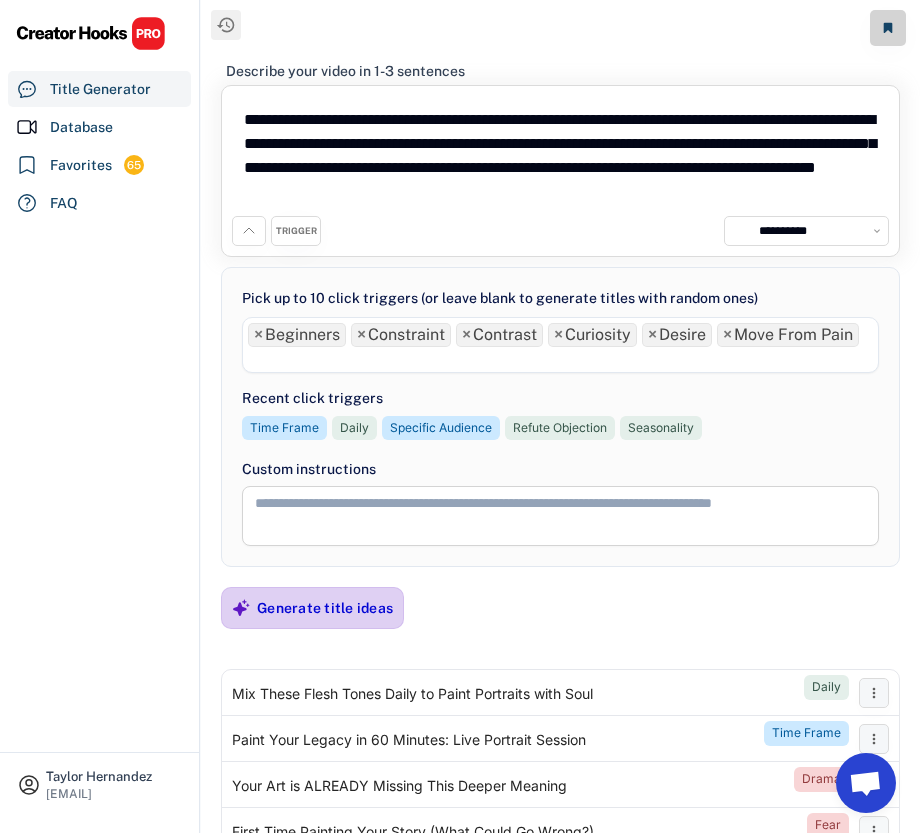 click on "Generate title ideas" at bounding box center (325, 608) 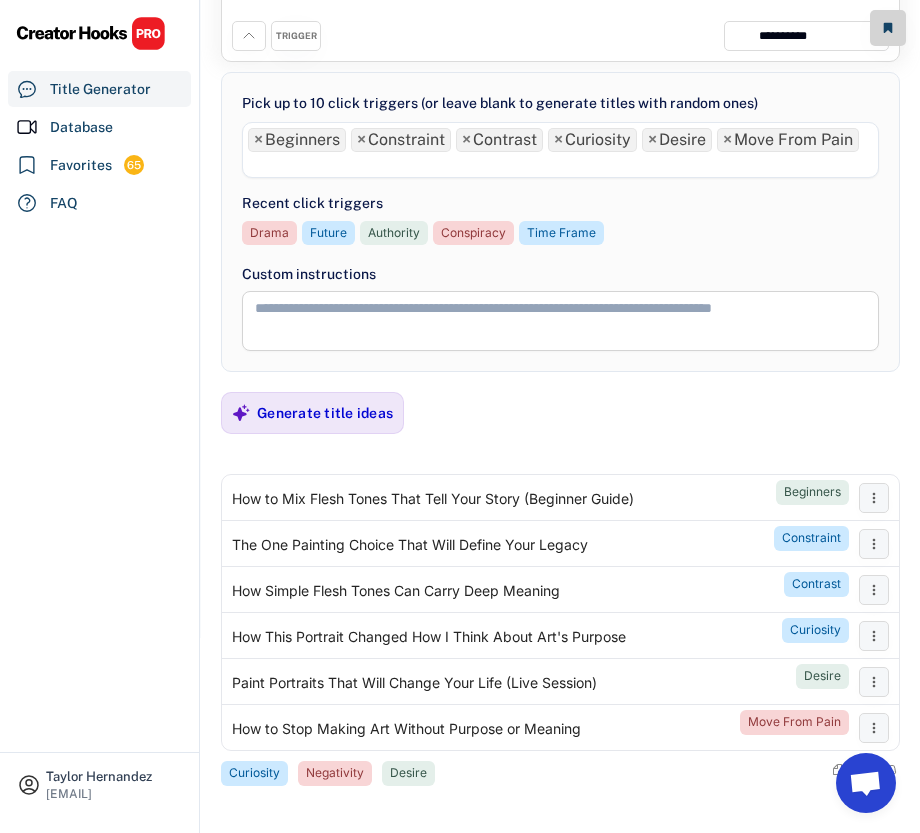 scroll, scrollTop: 209, scrollLeft: 0, axis: vertical 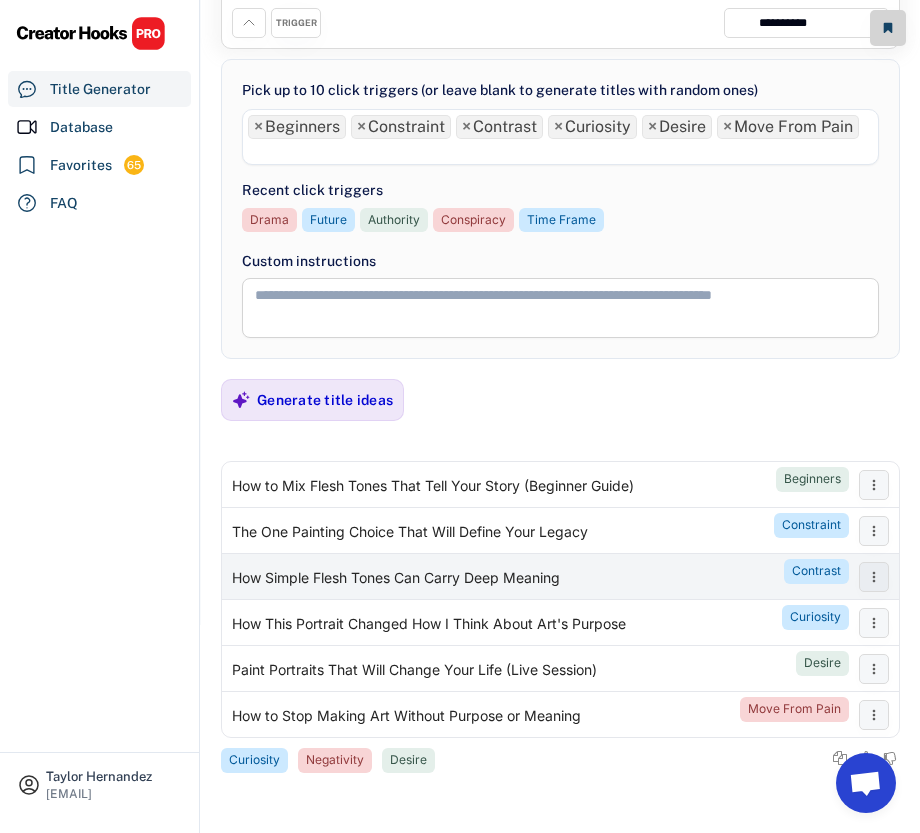 click on "How Simple Flesh Tones Can Carry Deep Meaning Contrast" at bounding box center (535, 577) 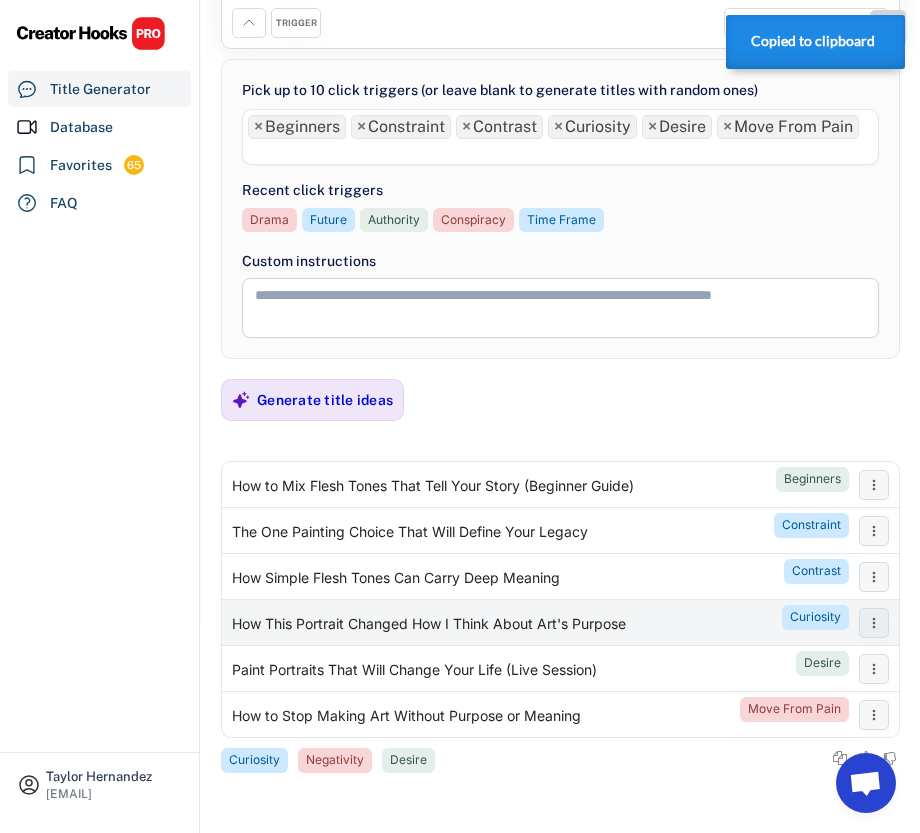 click on "How This Portrait Changed How I Think About Art's Purpose Curiosity" at bounding box center (535, 623) 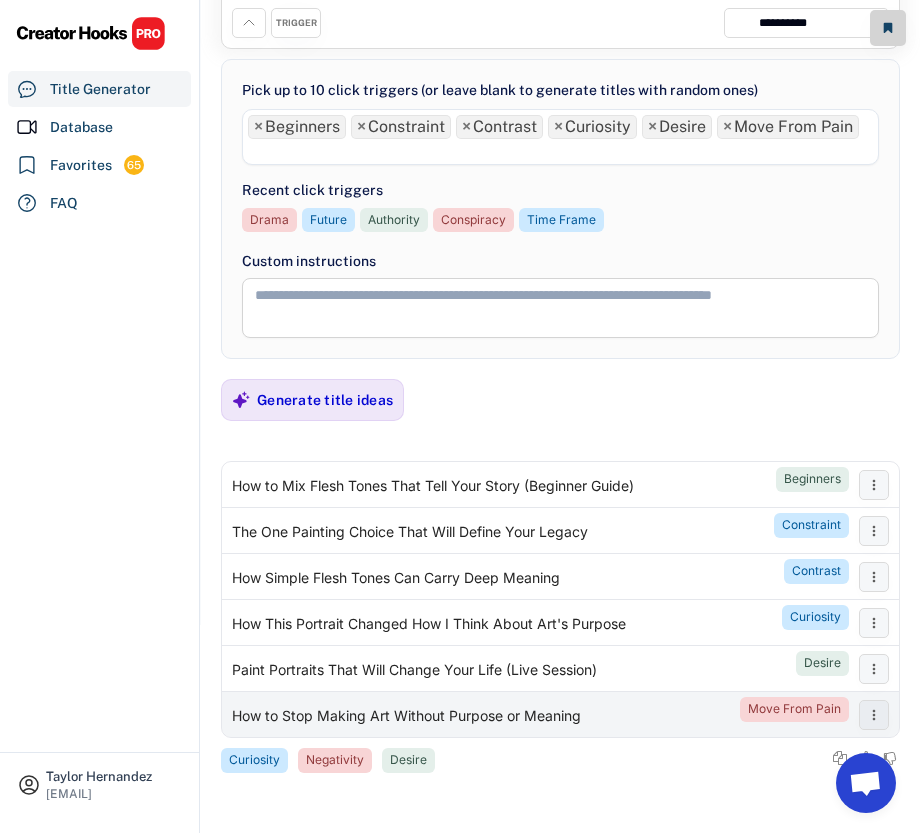 click on "How to Stop Making Art Without Purpose or Meaning" at bounding box center [406, 717] 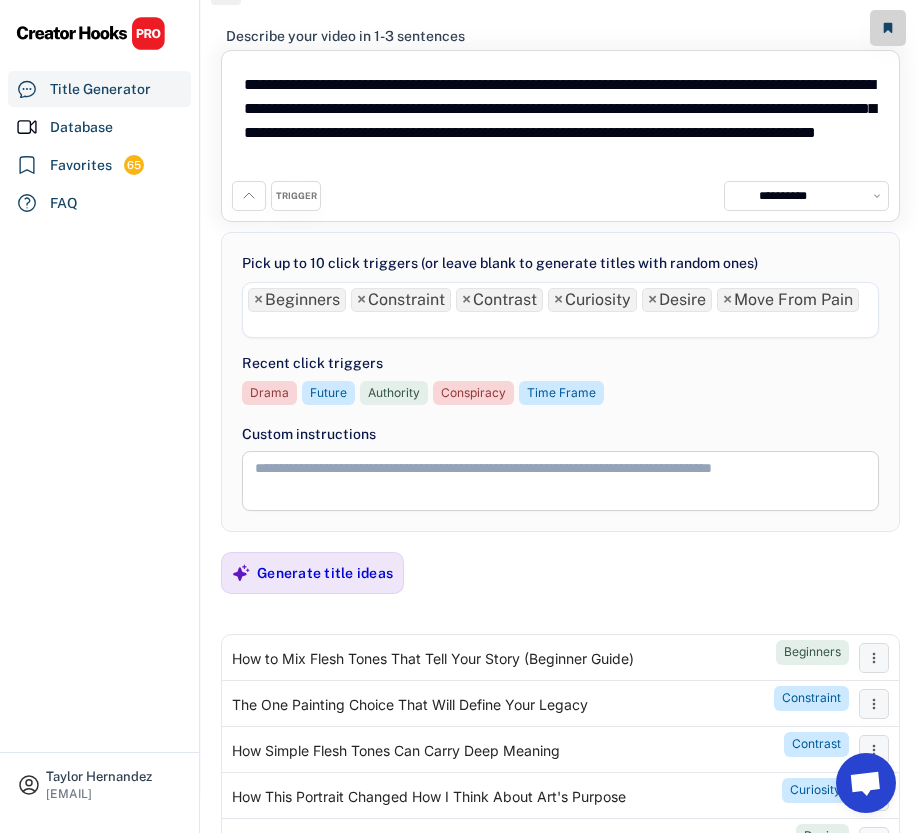 scroll, scrollTop: 0, scrollLeft: 0, axis: both 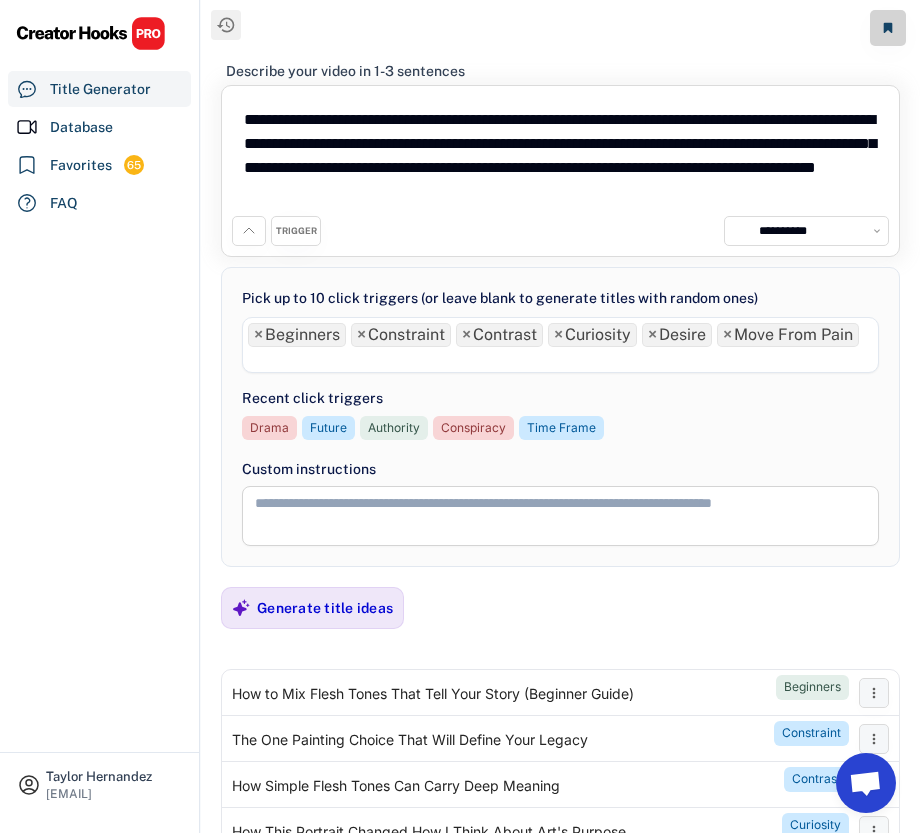 drag, startPoint x: 635, startPoint y: 202, endPoint x: 299, endPoint y: 199, distance: 336.0134 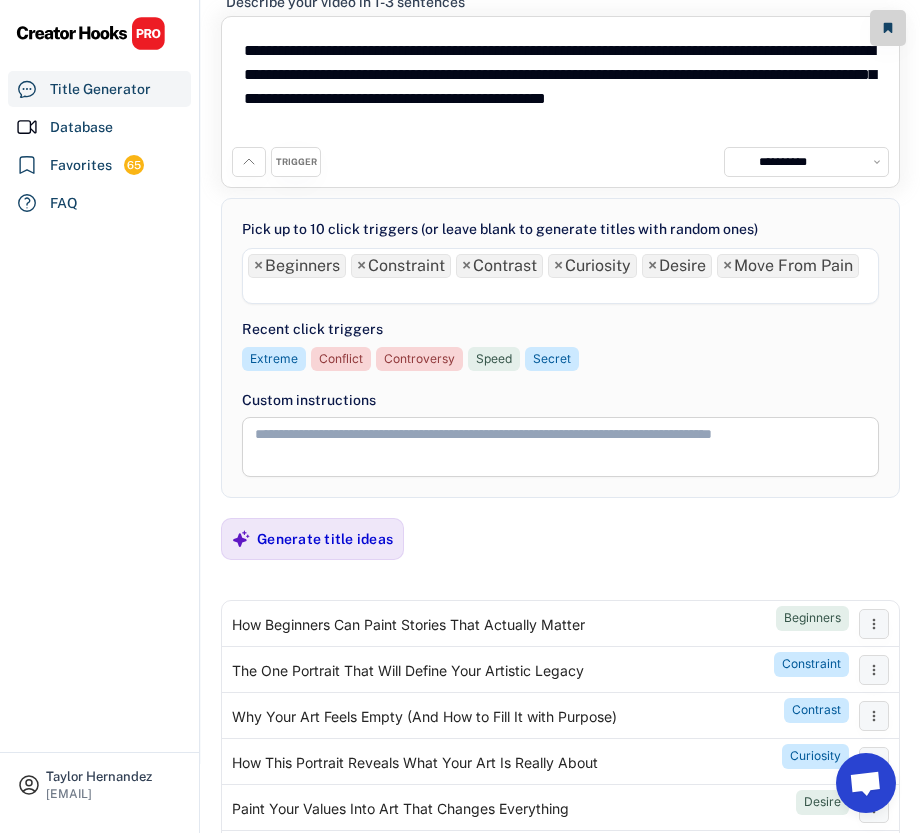 scroll, scrollTop: 209, scrollLeft: 0, axis: vertical 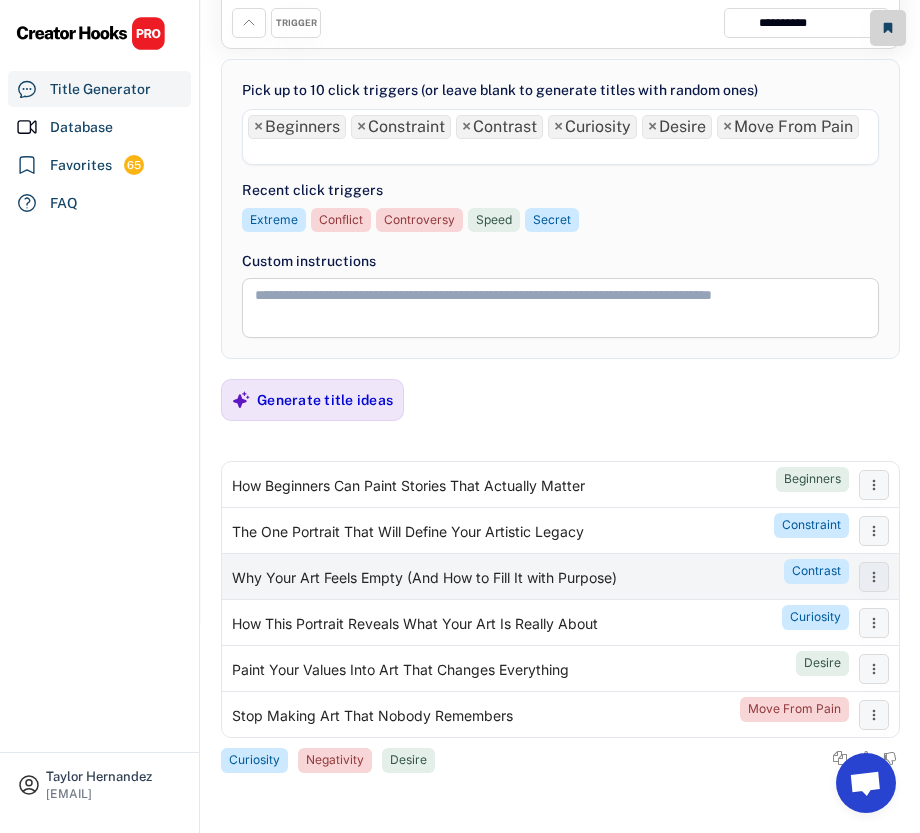 type on "**********" 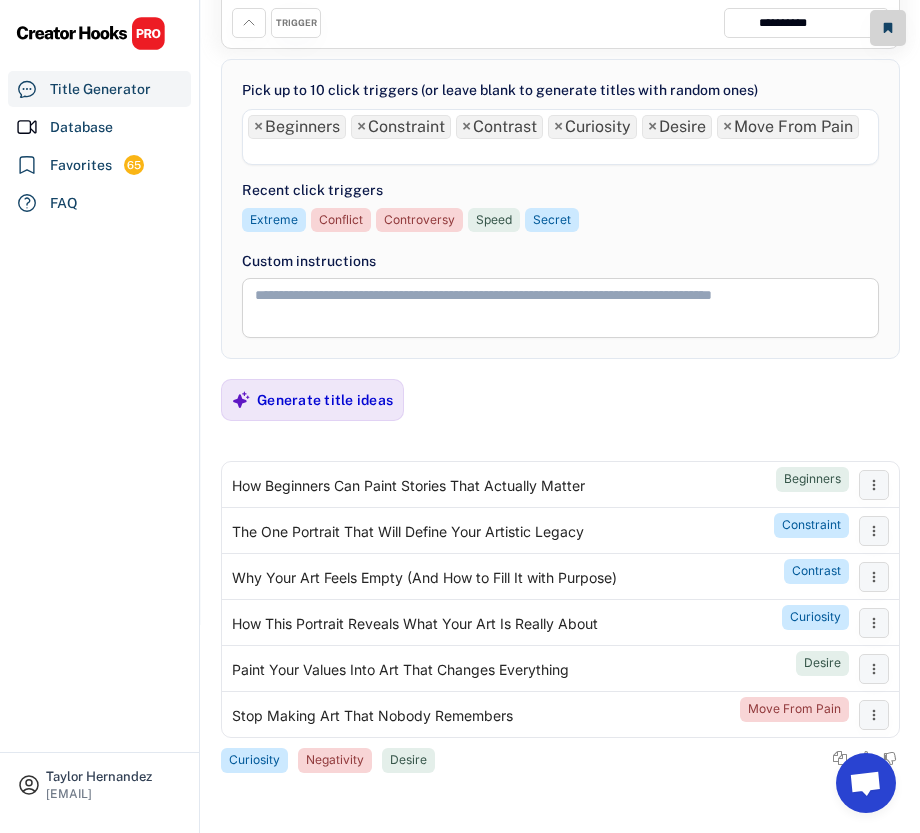 click on "**********" at bounding box center (560, 307) 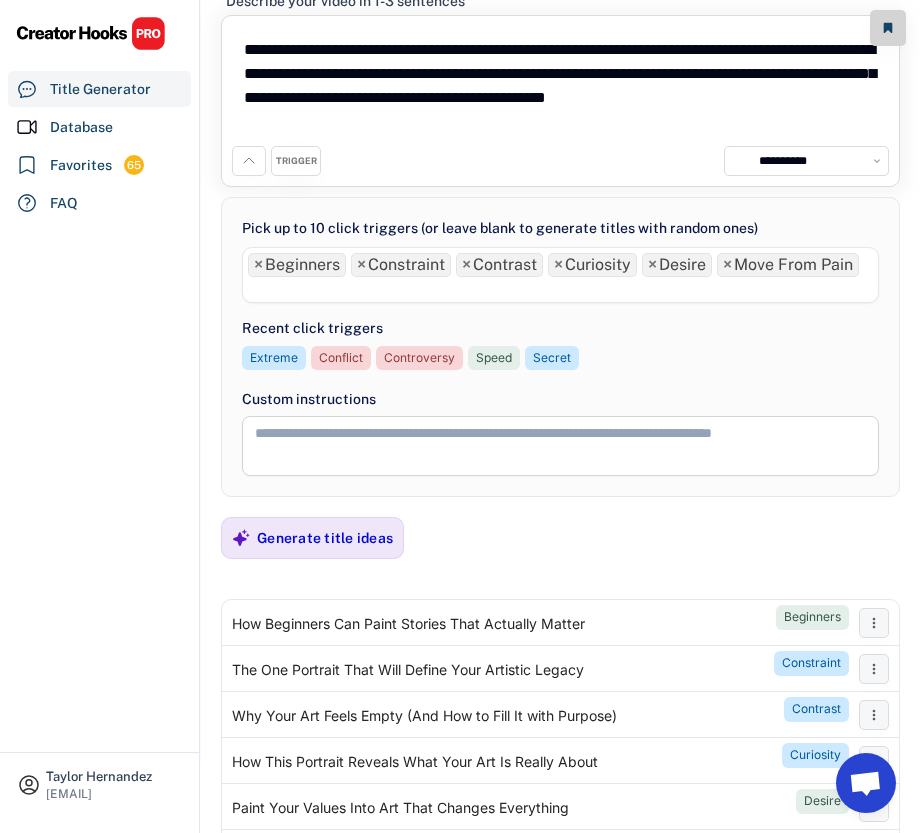 scroll, scrollTop: 0, scrollLeft: 0, axis: both 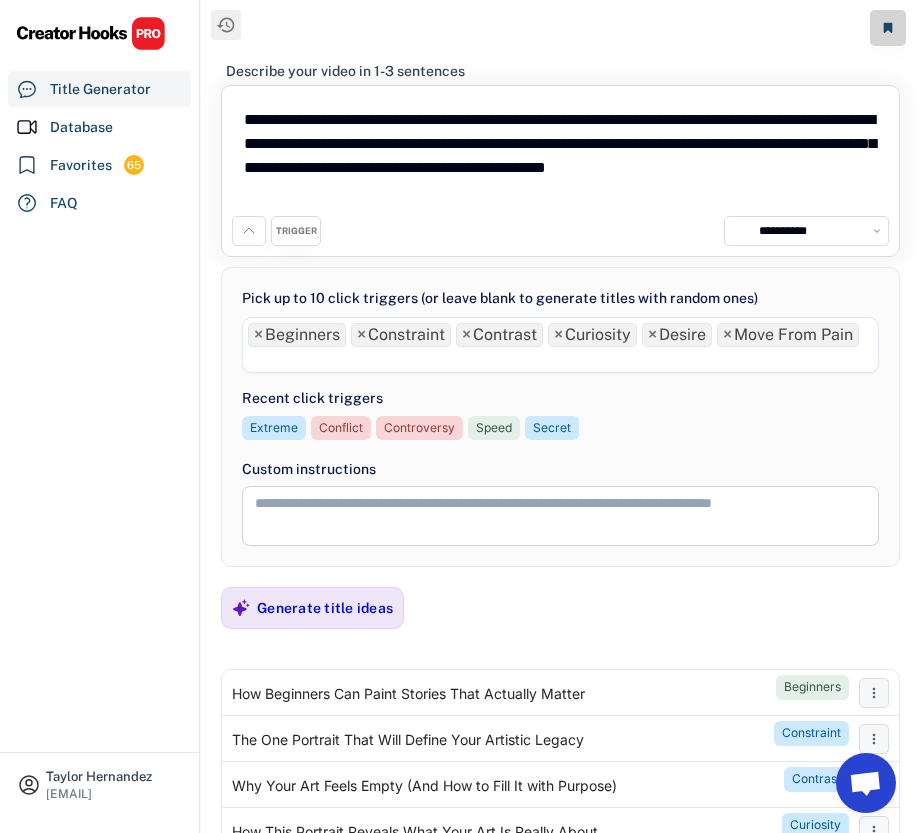 click on "×" at bounding box center [258, 335] 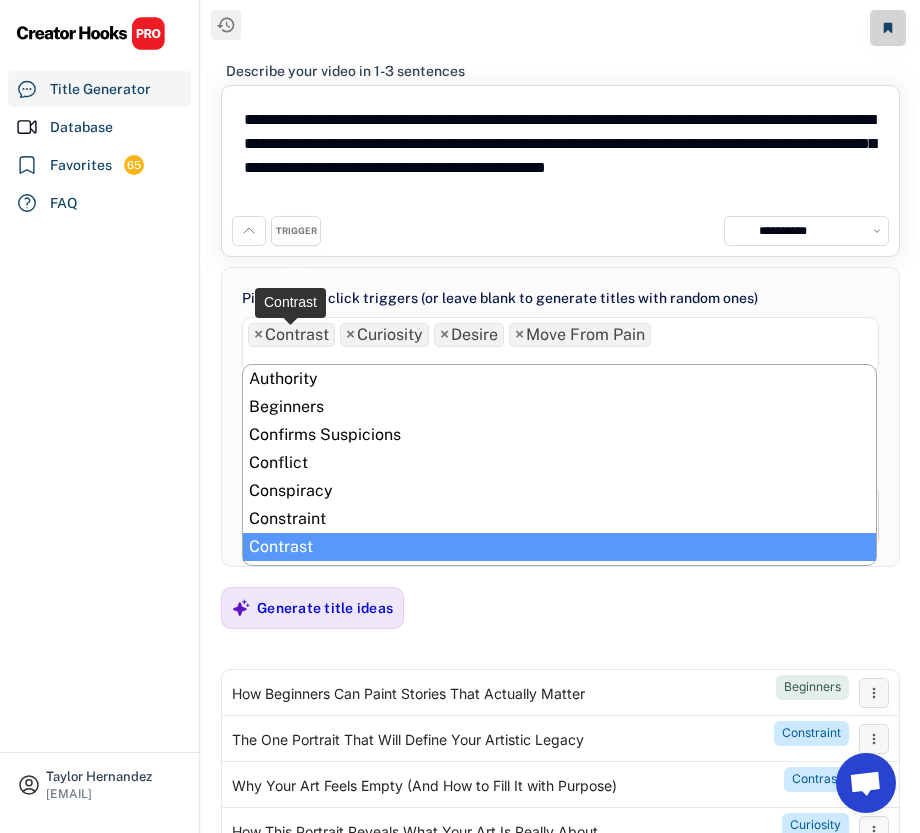 click on "×" at bounding box center [258, 335] 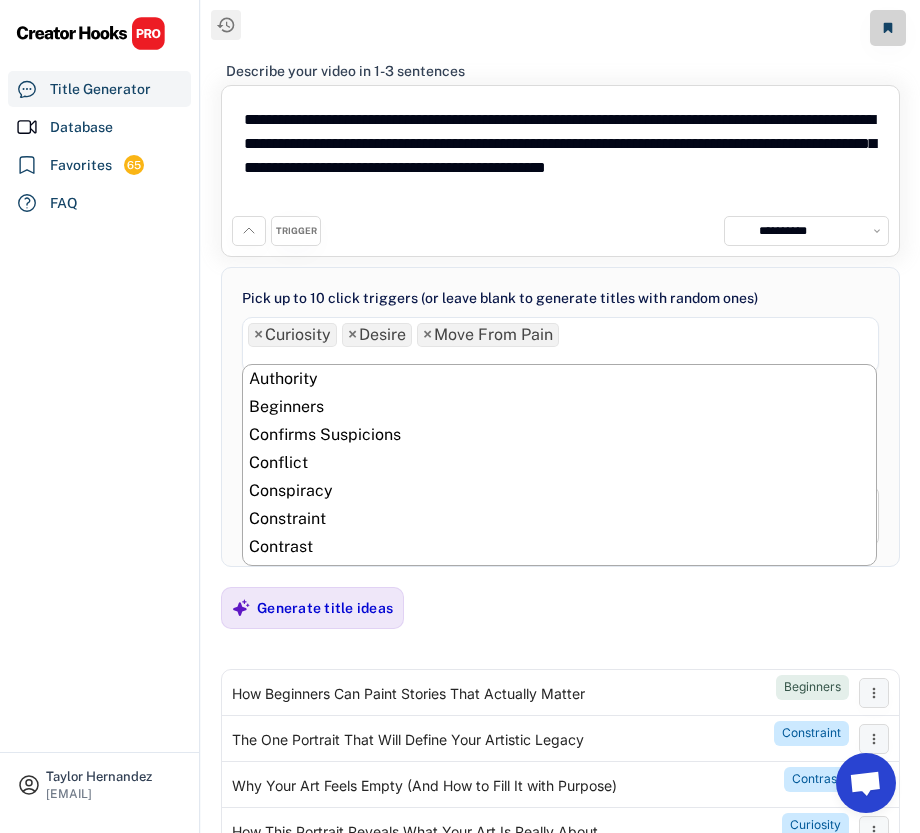 click on "×" at bounding box center (258, 335) 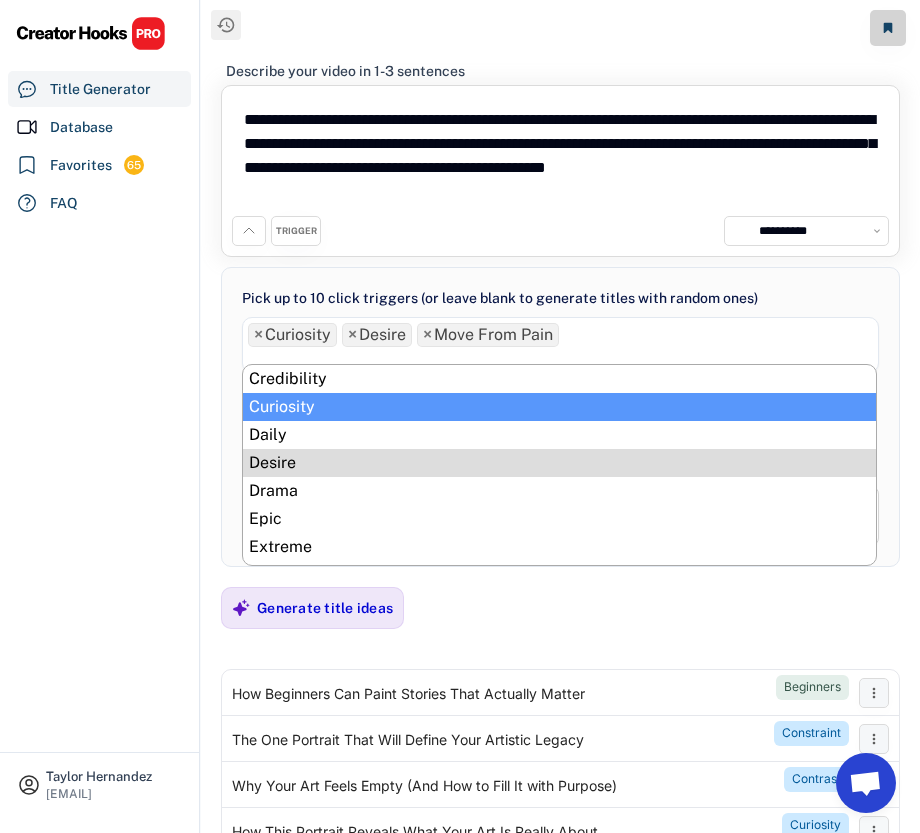 select on "**********" 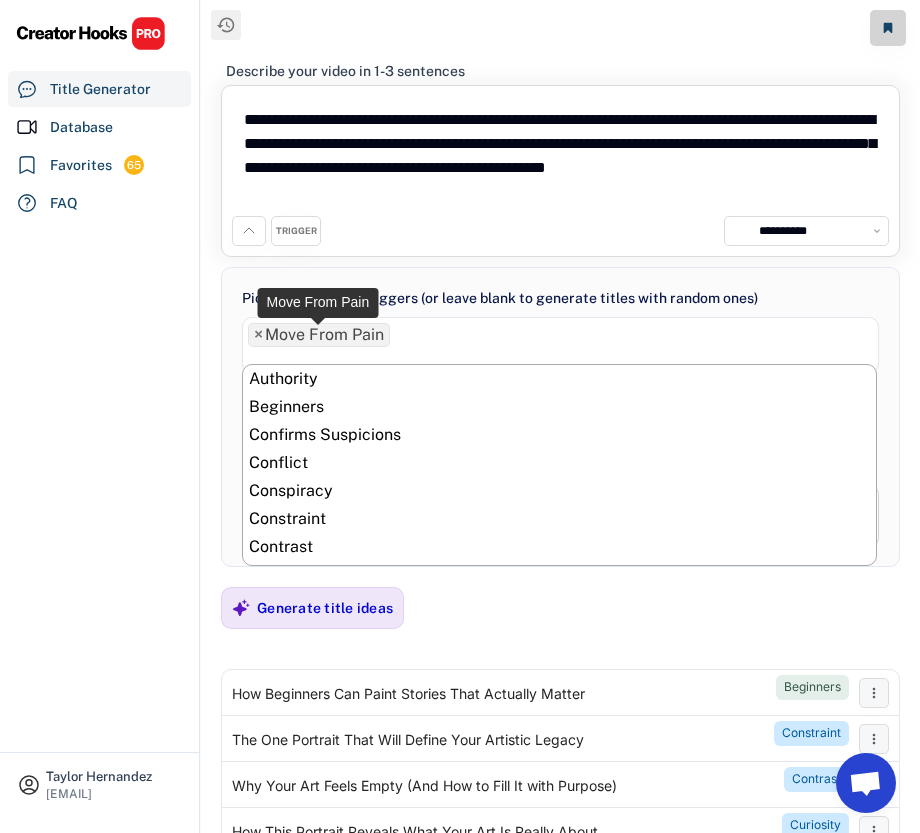 scroll, scrollTop: 0, scrollLeft: 0, axis: both 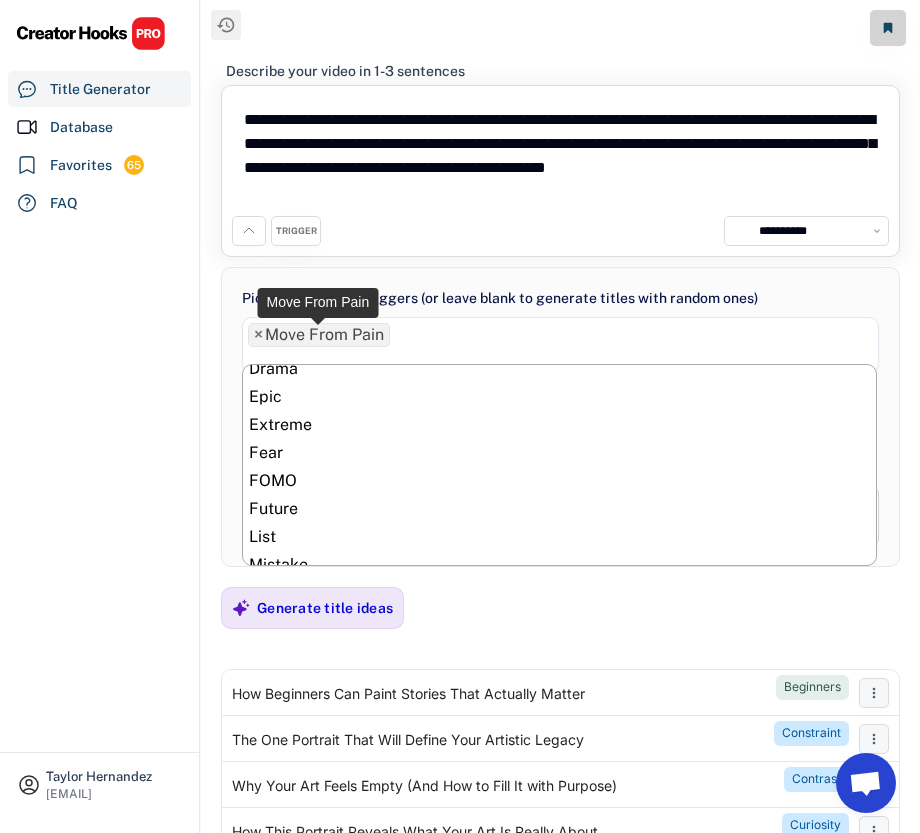 click on "×" at bounding box center [258, 335] 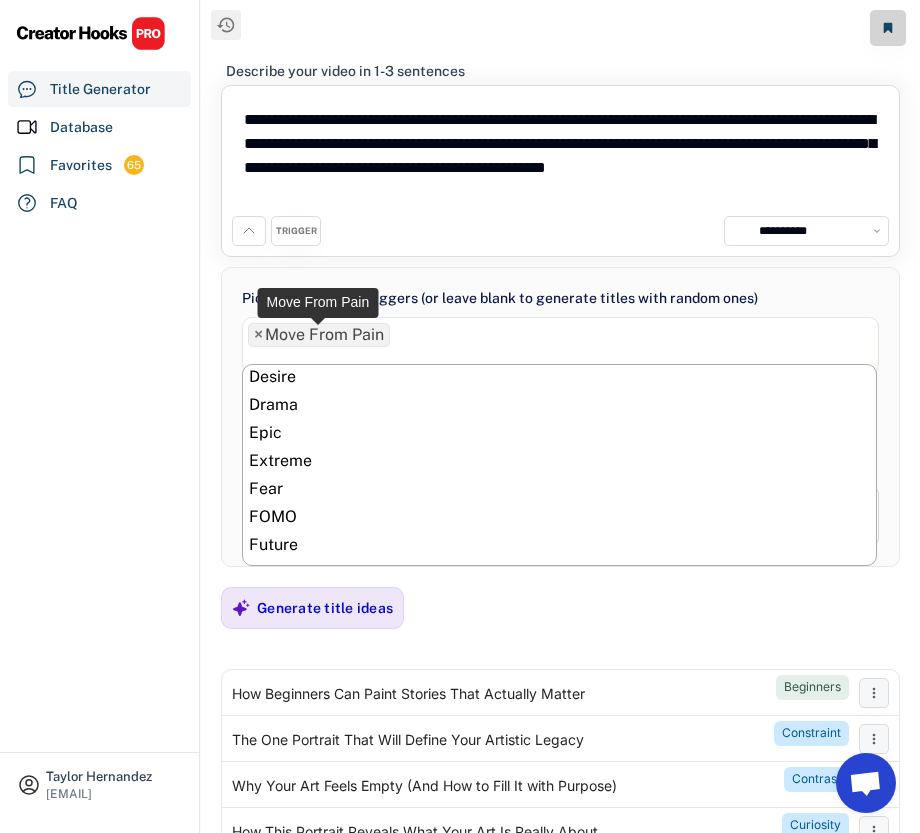 select 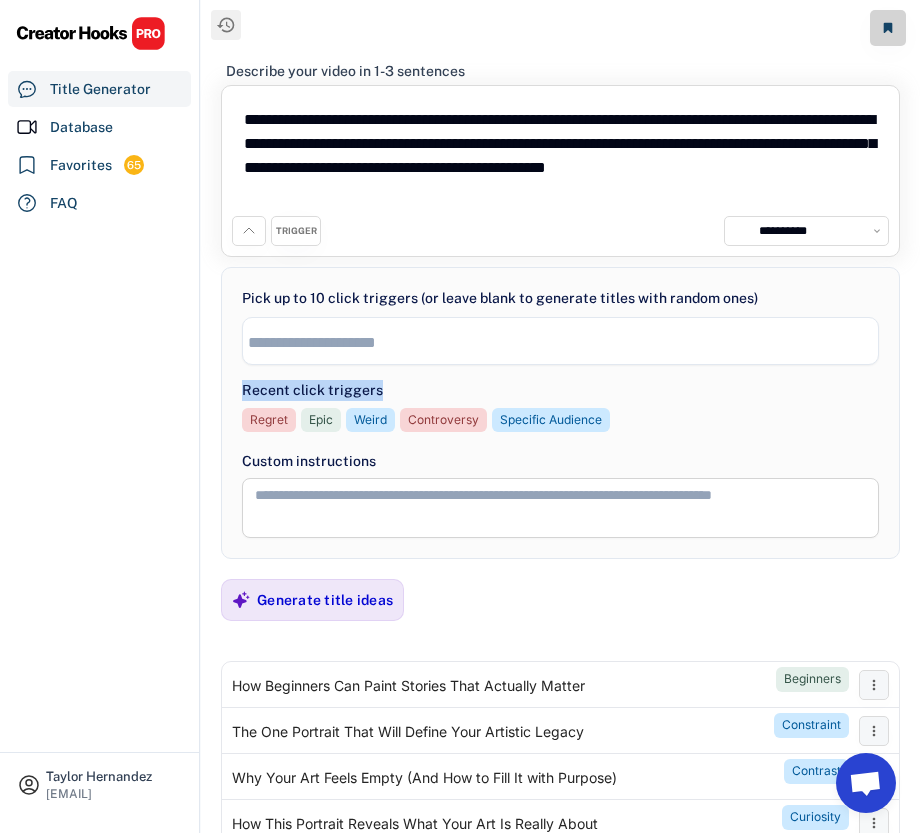 click on "**********" at bounding box center [560, 341] 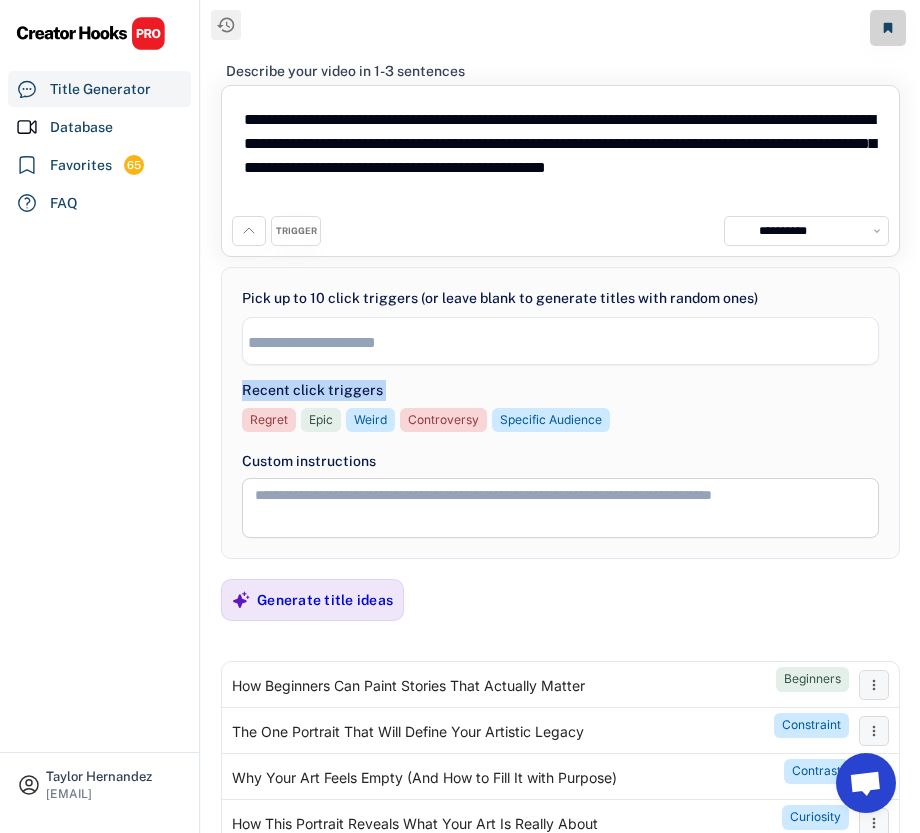 click on "**********" at bounding box center (560, 341) 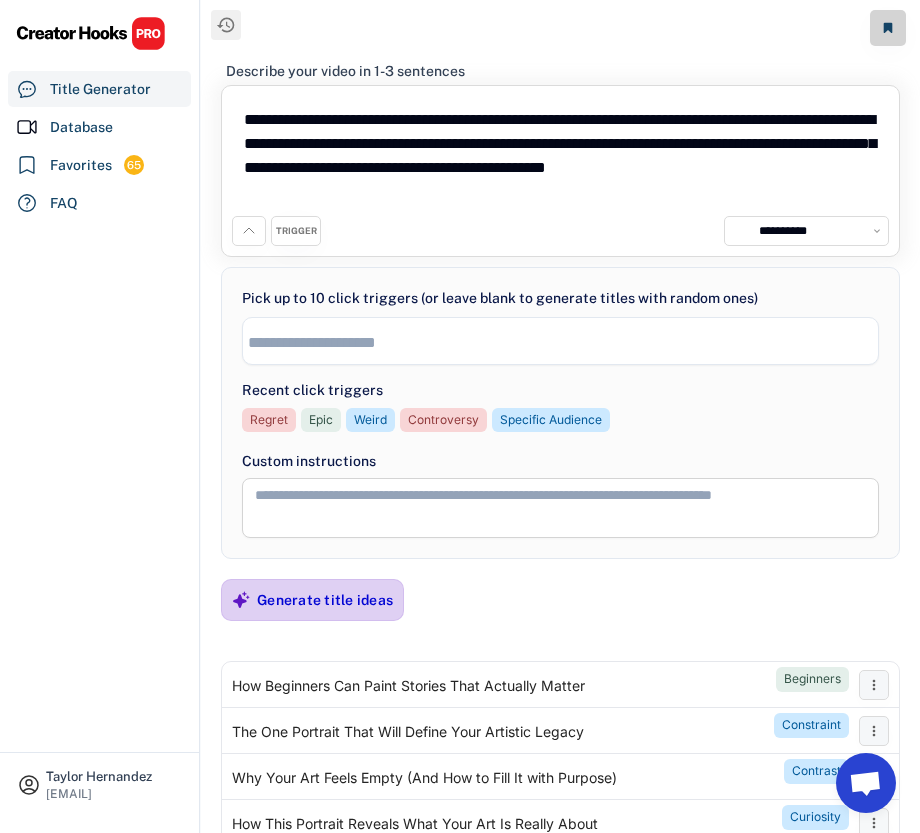click on "Generate title ideas" at bounding box center [325, 600] 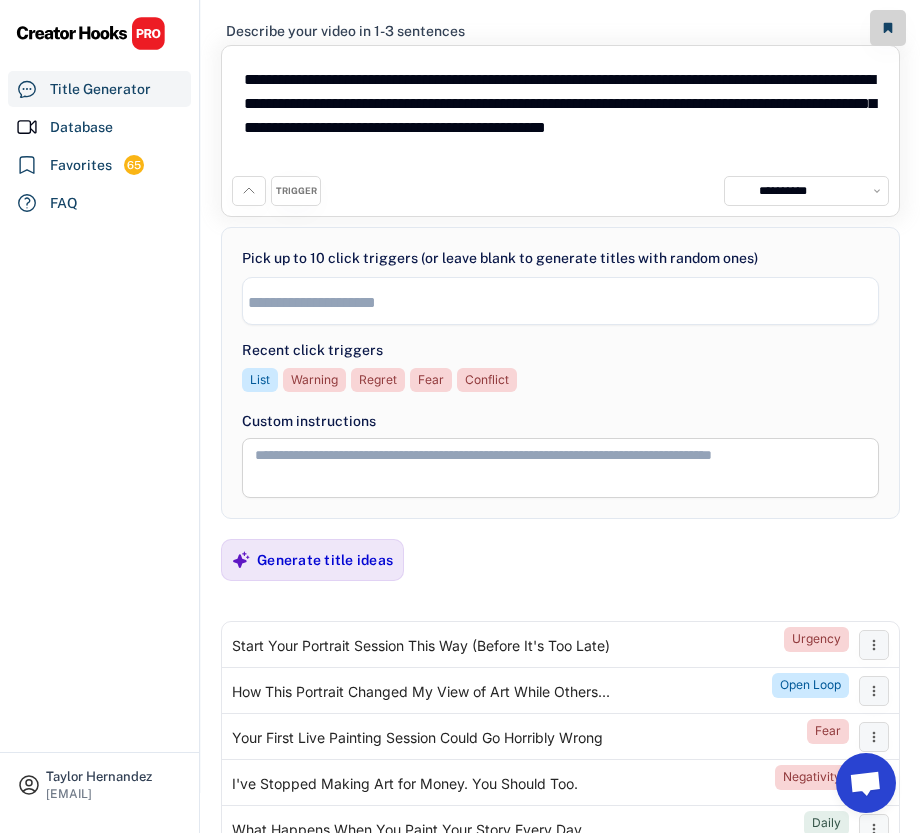 scroll, scrollTop: 0, scrollLeft: 0, axis: both 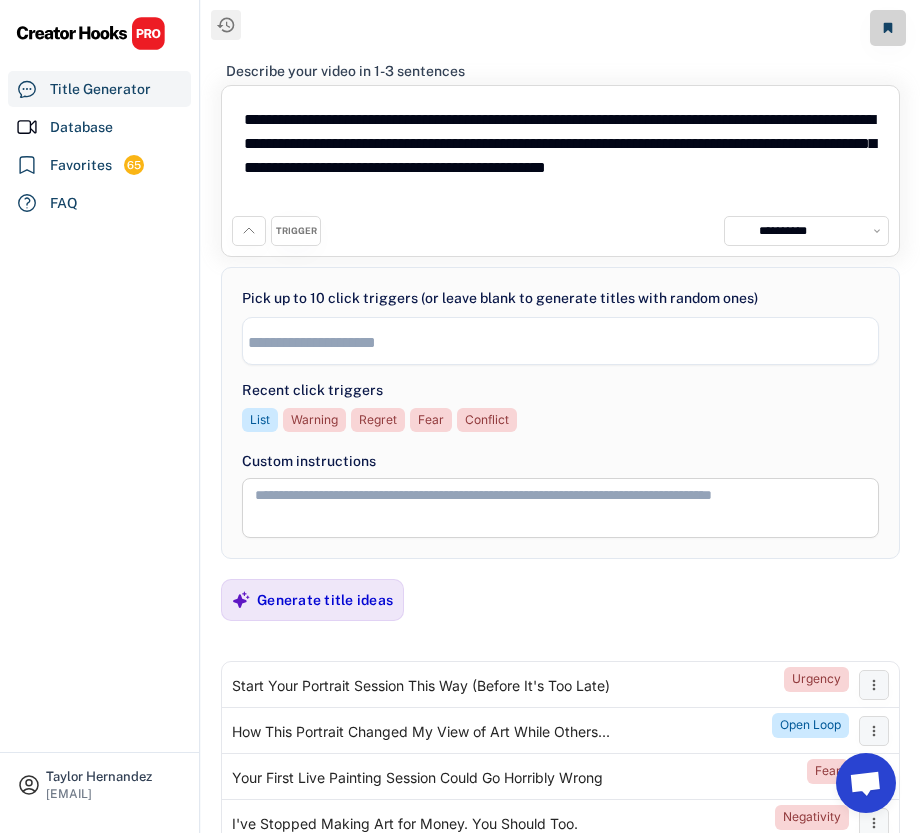 click on "**********" at bounding box center (560, 156) 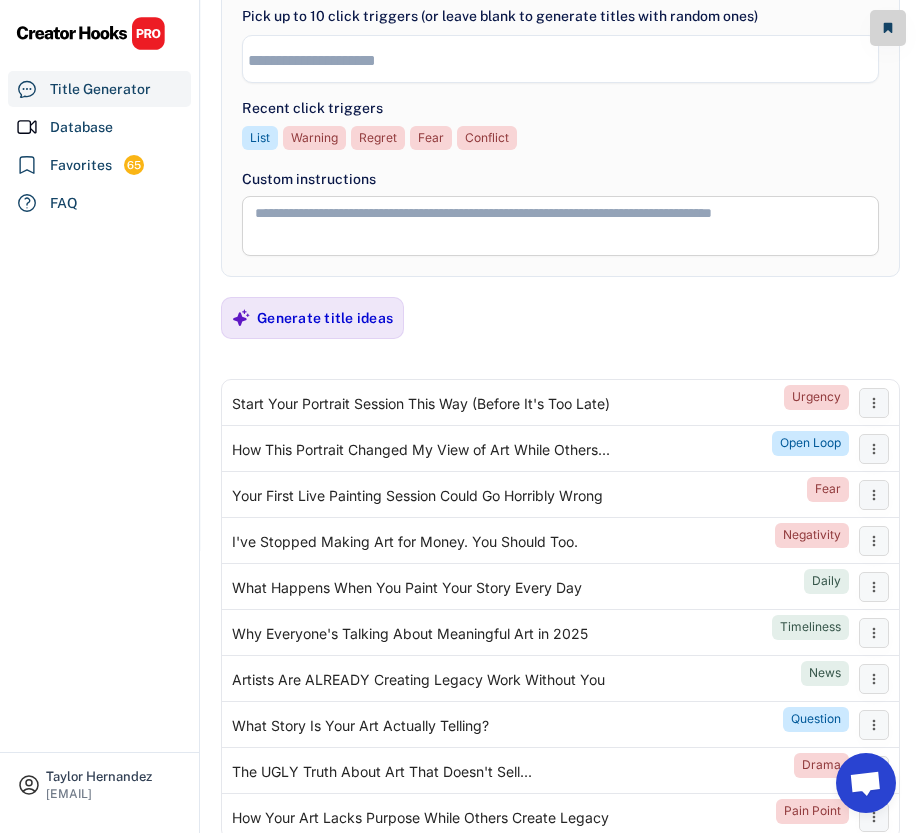 scroll, scrollTop: 327, scrollLeft: 0, axis: vertical 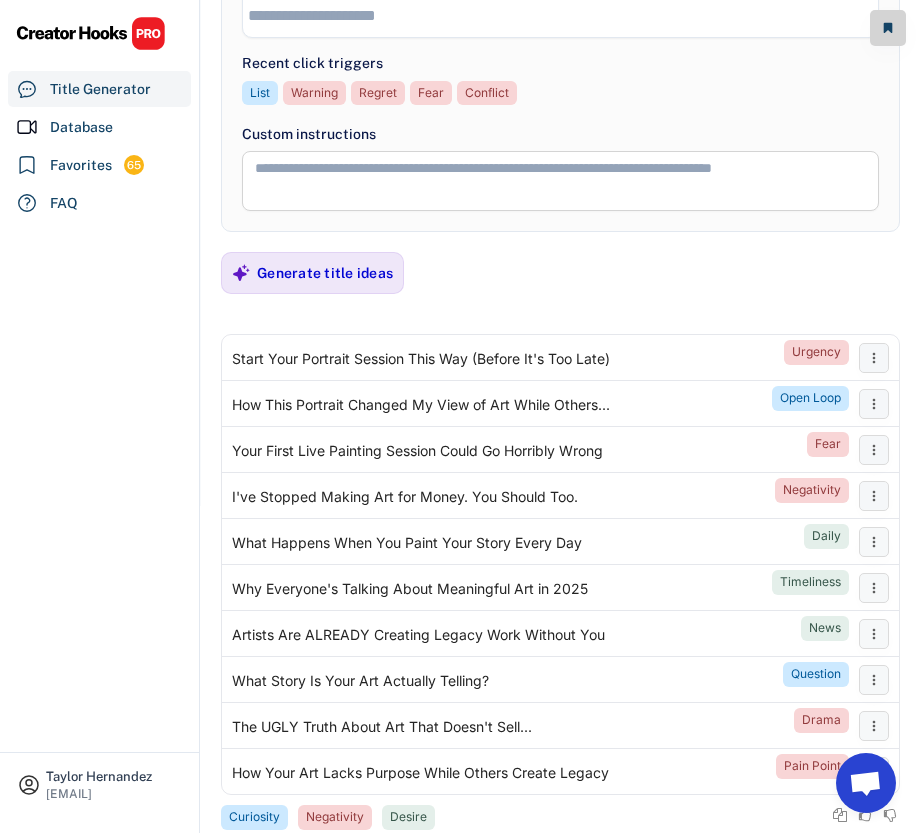 click on "**********" at bounding box center [560, 14] 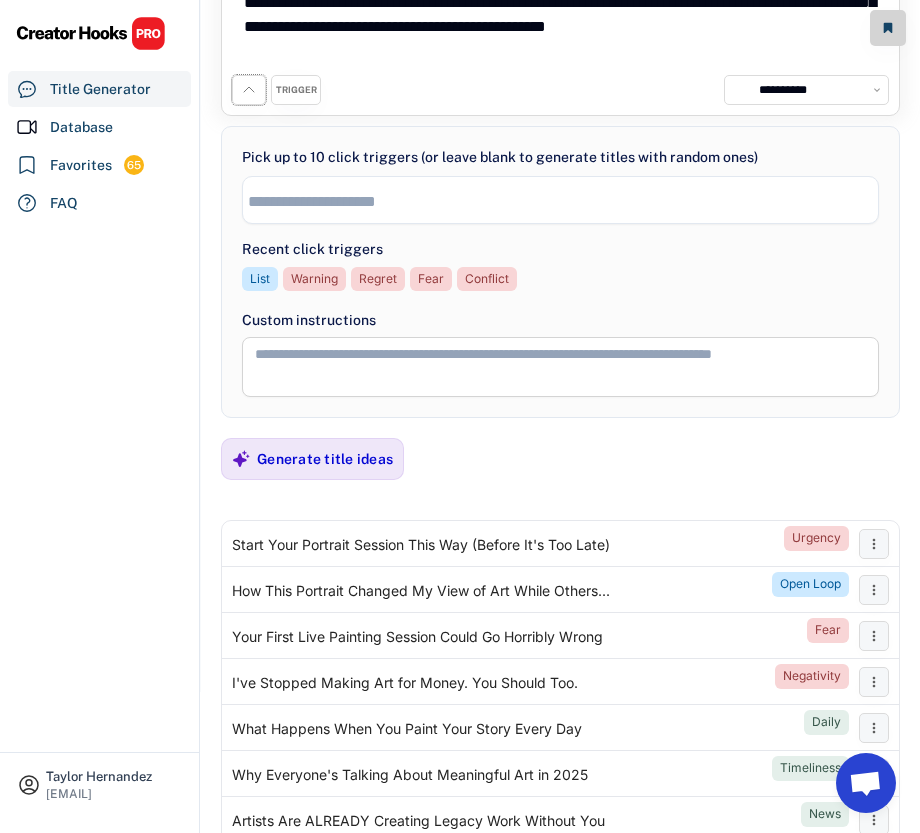 click 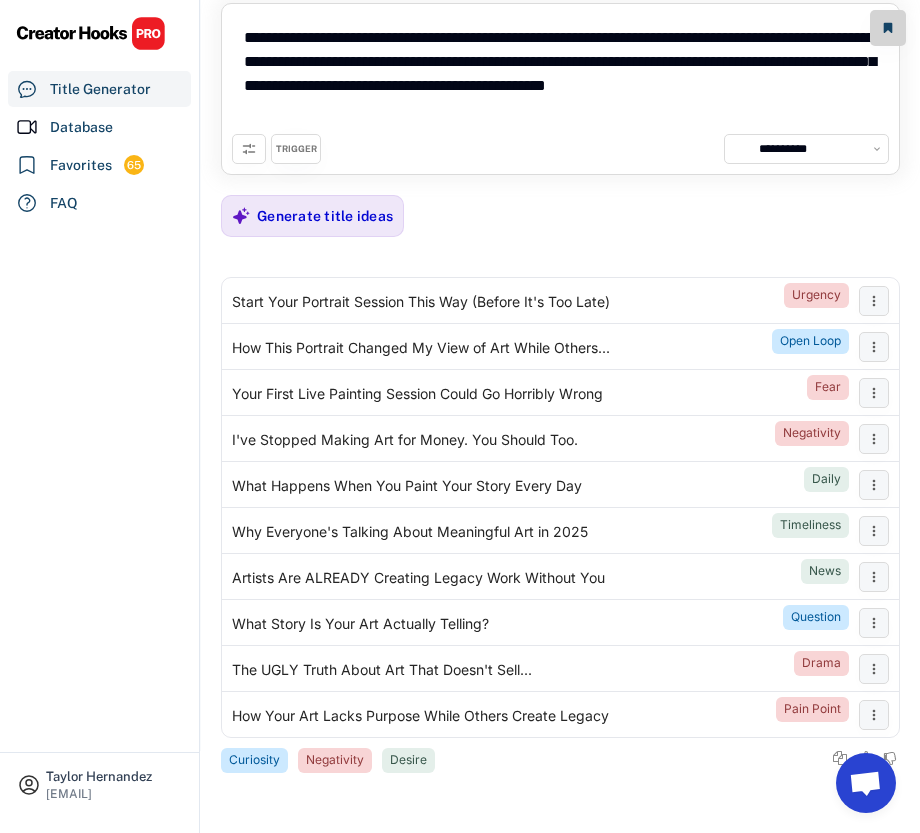 click on "TRIGGER" at bounding box center (296, 149) 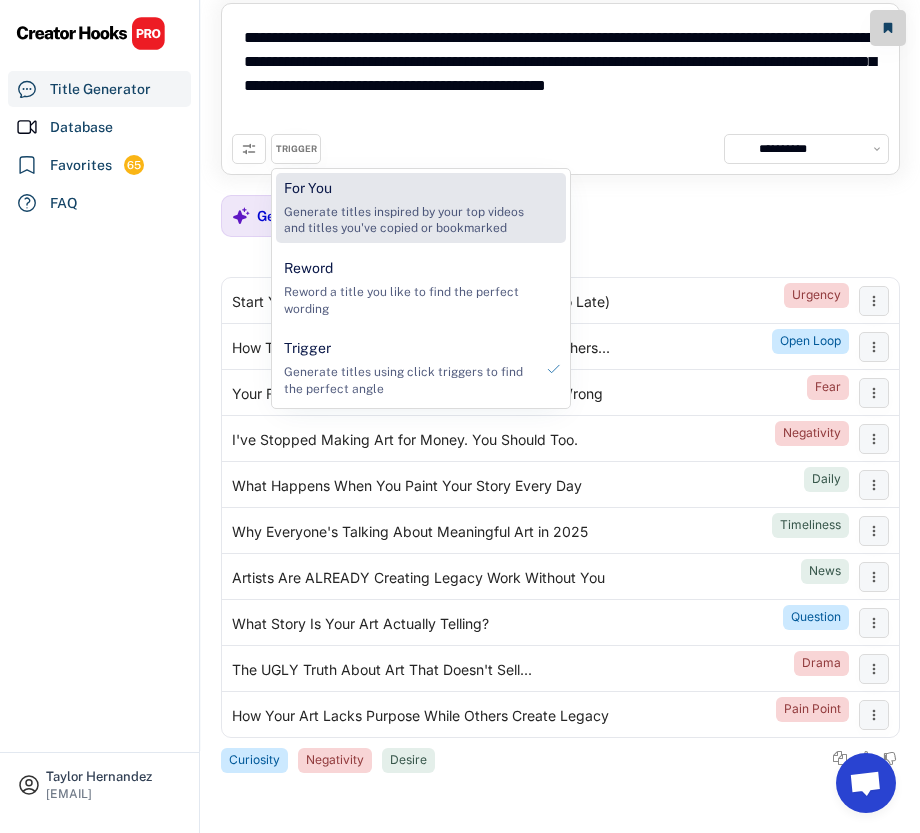 click on "Generate titles inspired by your top videos and titles you've copied or bookmarked" at bounding box center (408, 221) 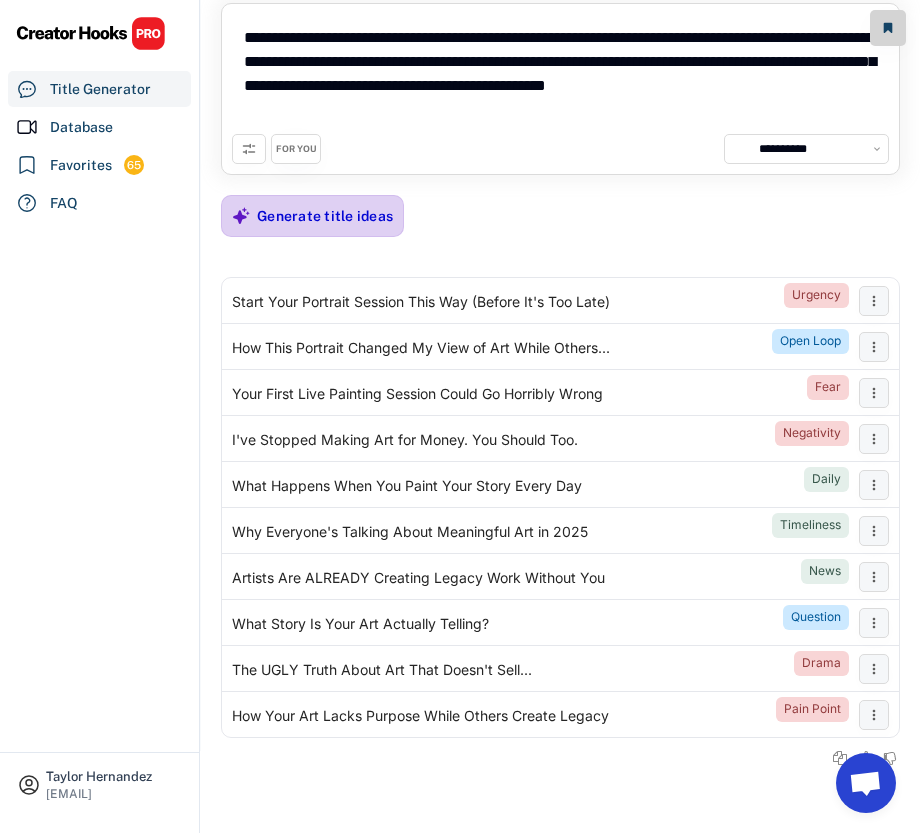 click on "Generate title ideas" at bounding box center [325, 216] 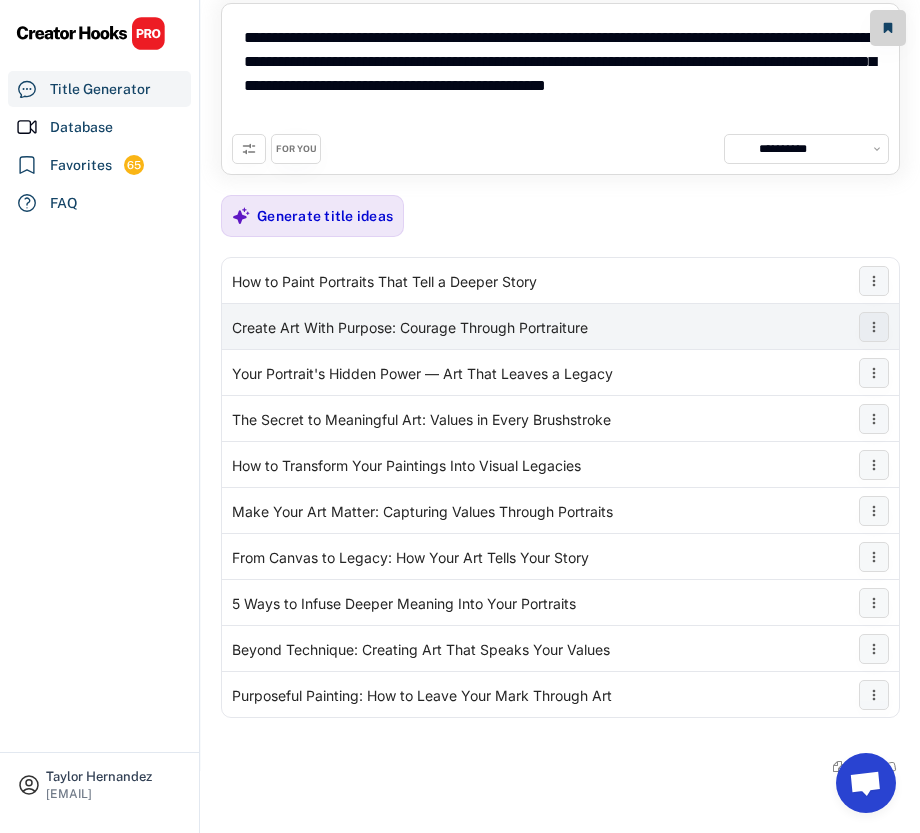 scroll, scrollTop: 67, scrollLeft: 0, axis: vertical 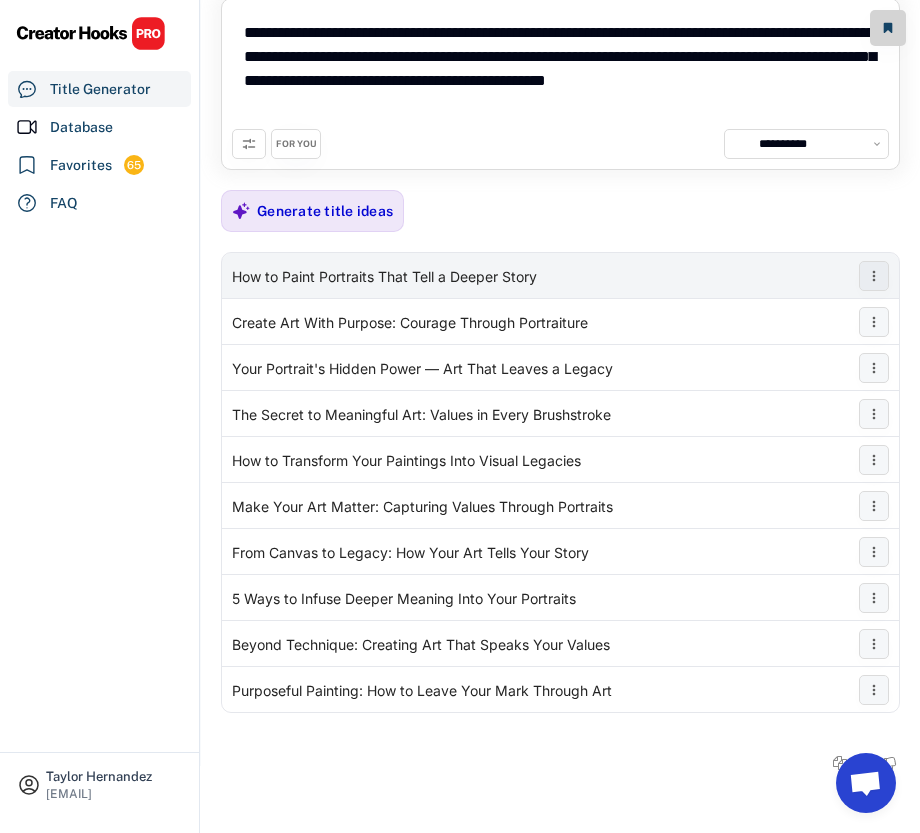 click on "How to Paint Portraits That Tell a Deeper Story" at bounding box center [560, 276] 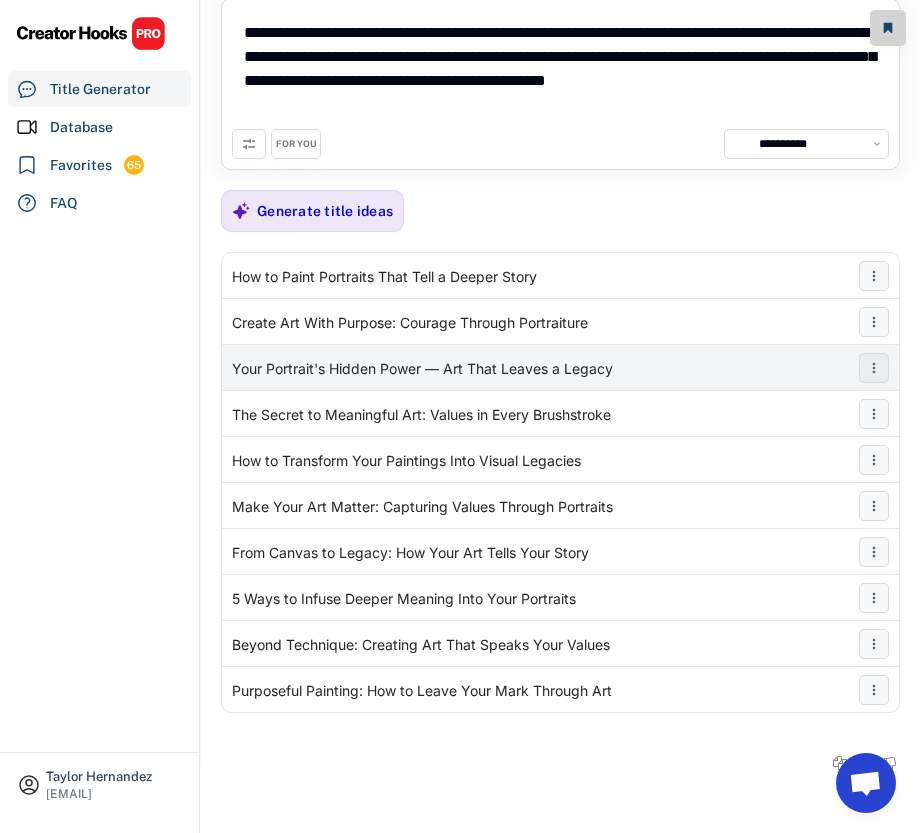click on "Your Portrait's Hidden Power — Art That Leaves a Legacy" at bounding box center (422, 370) 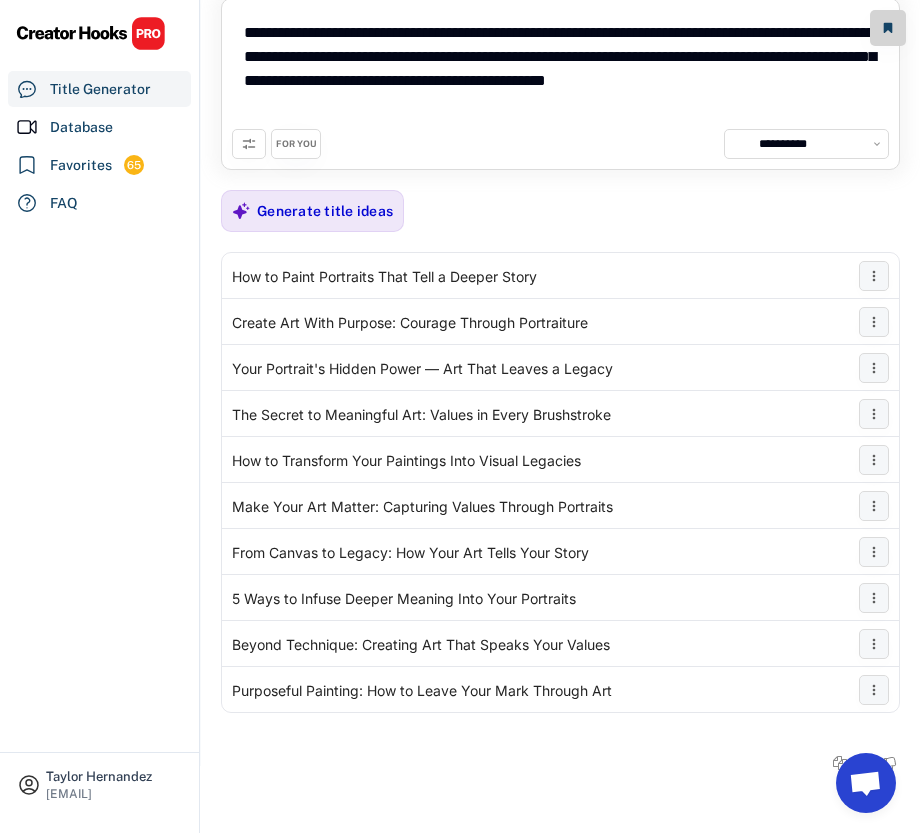 click on "**********" at bounding box center (560, 69) 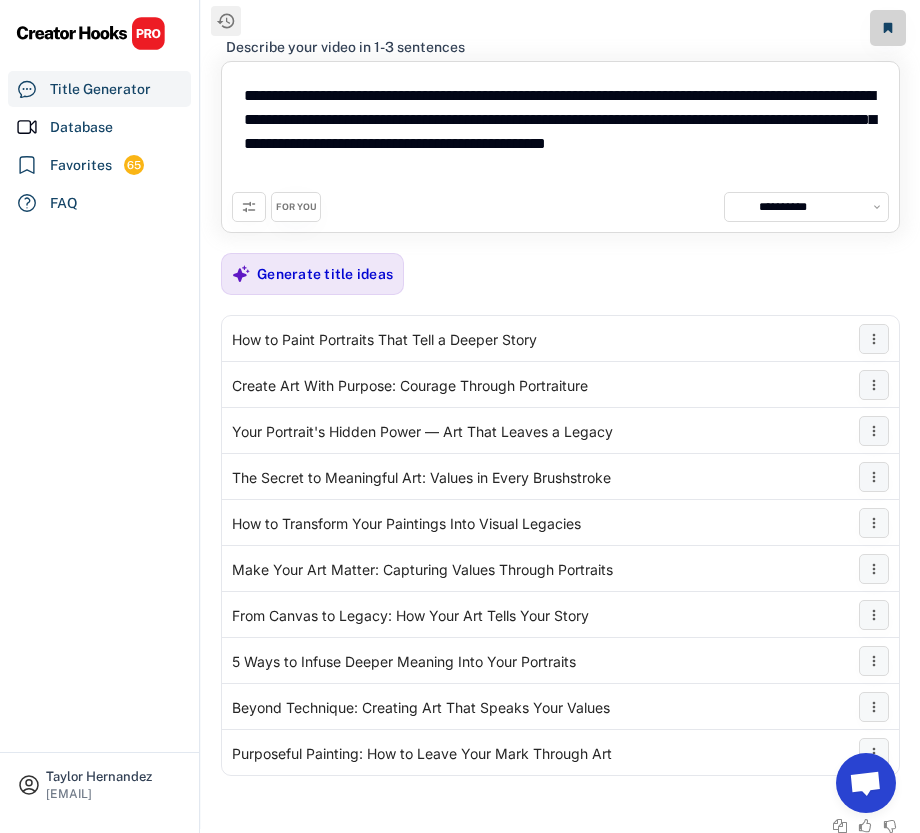 drag, startPoint x: 326, startPoint y: 167, endPoint x: 197, endPoint y: 71, distance: 160.80112 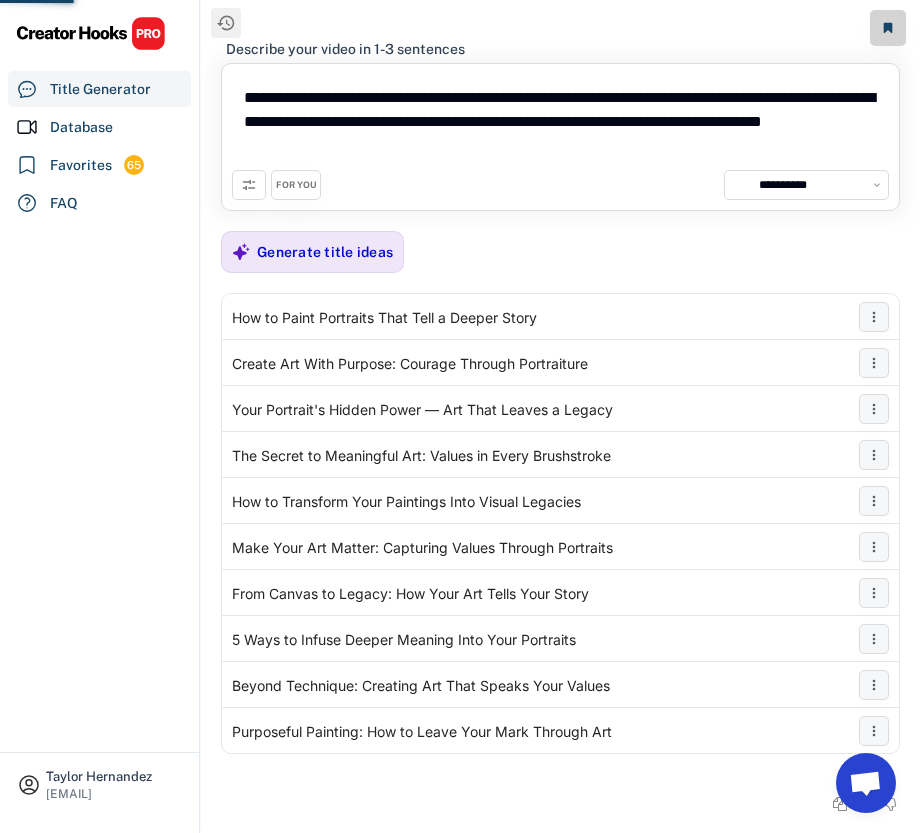 scroll, scrollTop: 0, scrollLeft: 0, axis: both 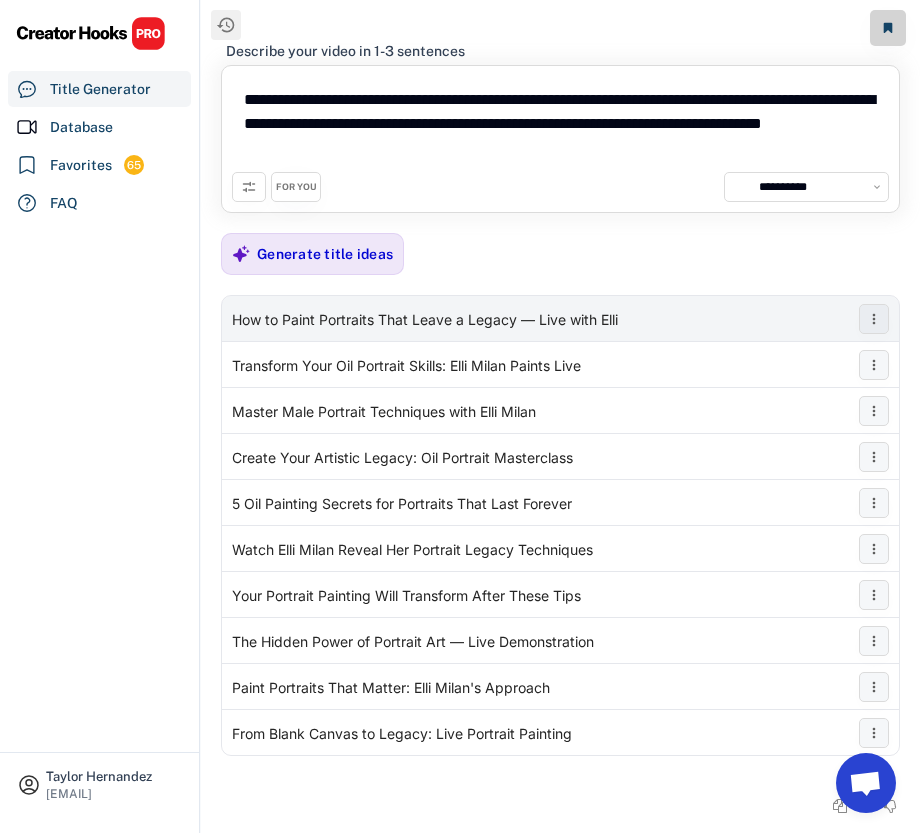 click on "How to Paint Portraits That Leave a Legacy — Live with Elli" at bounding box center [560, 319] 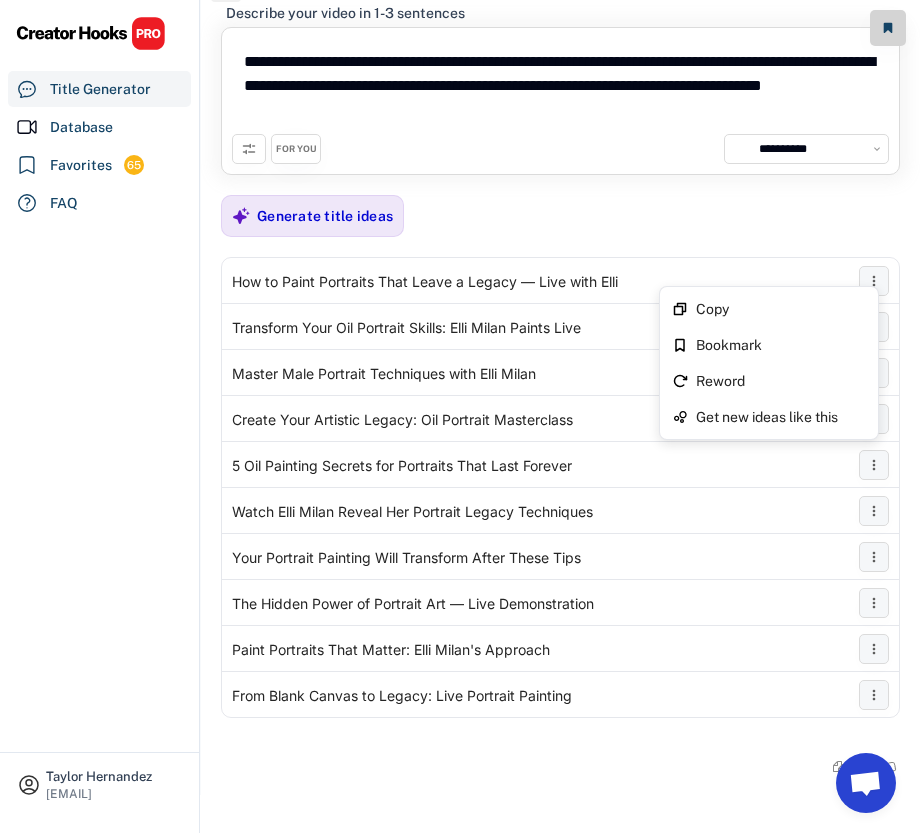 scroll, scrollTop: 39, scrollLeft: 0, axis: vertical 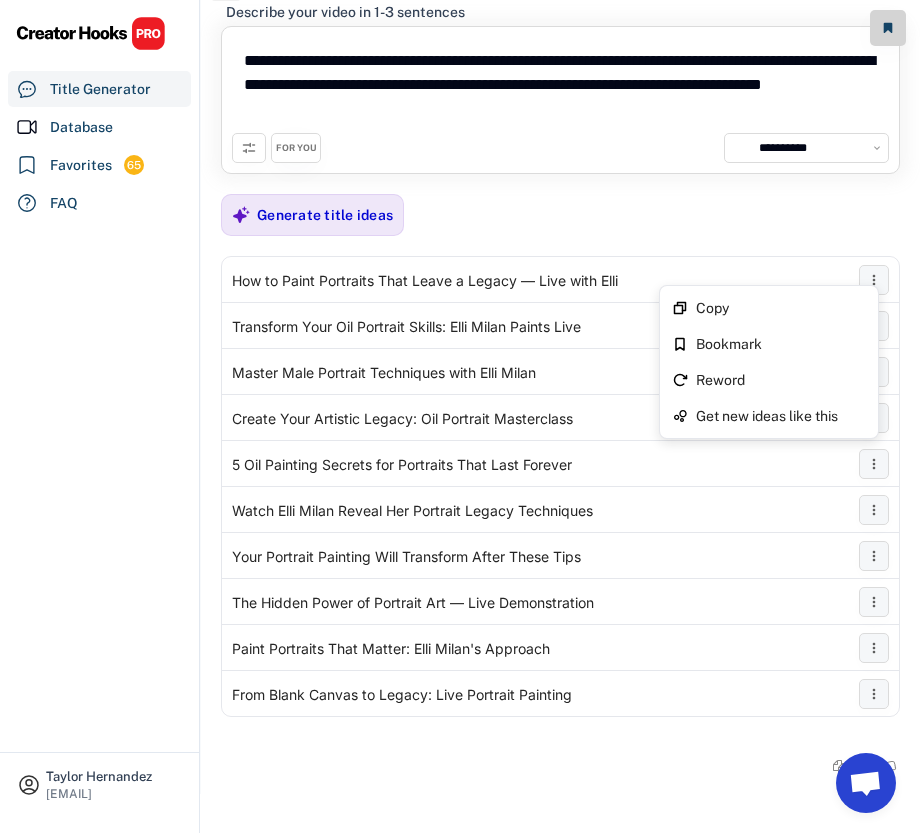 click on "**********" at bounding box center [560, 148] 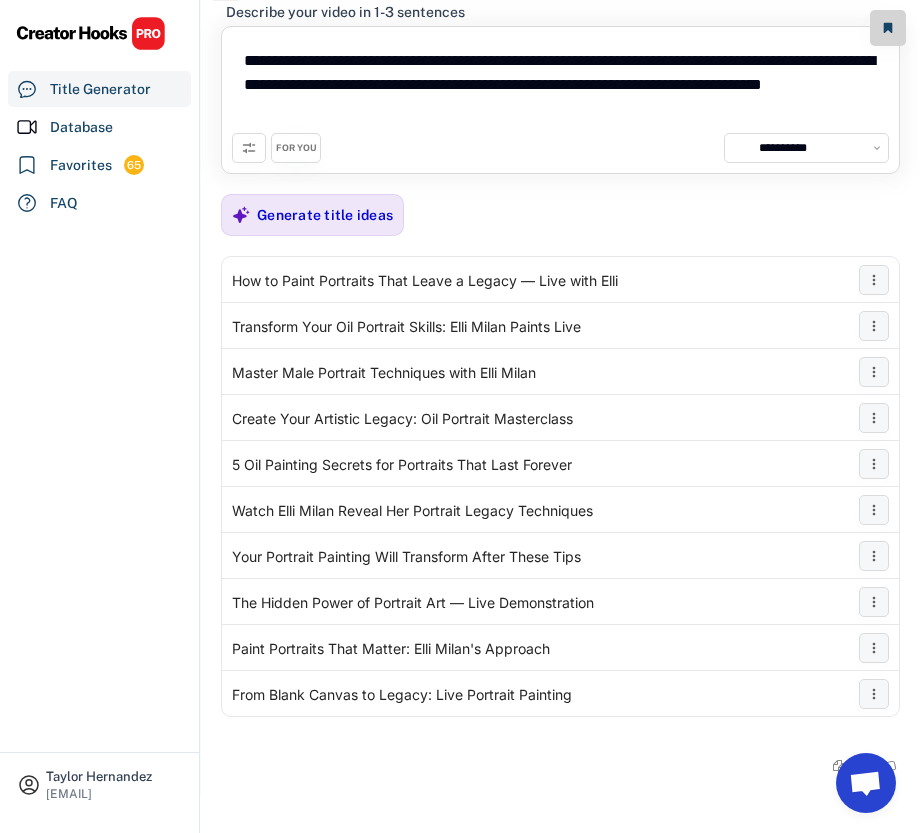 scroll, scrollTop: 0, scrollLeft: 0, axis: both 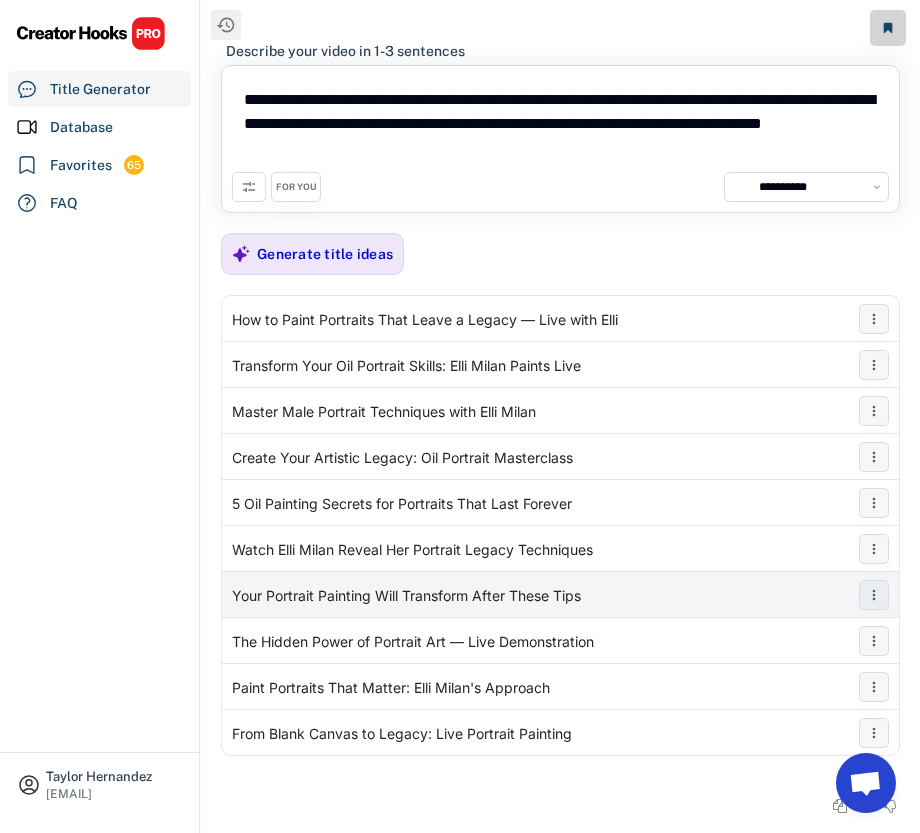 click on "Your Portrait Painting Will Transform After These Tips" at bounding box center (406, 594) 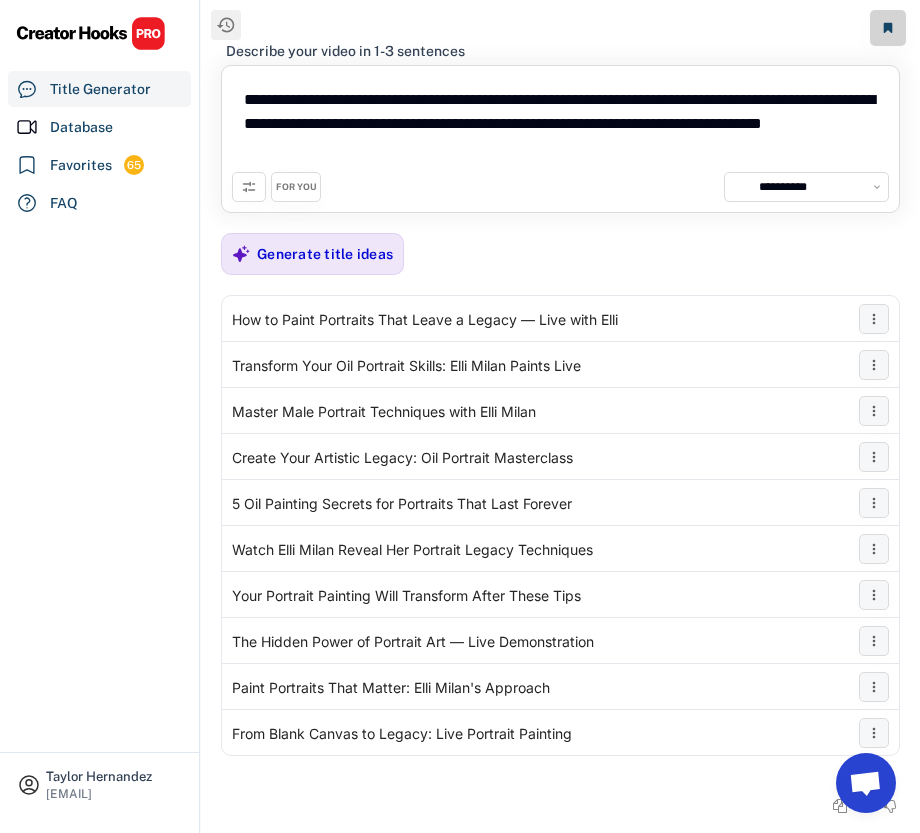 drag, startPoint x: 312, startPoint y: 103, endPoint x: 163, endPoint y: 96, distance: 149.16434 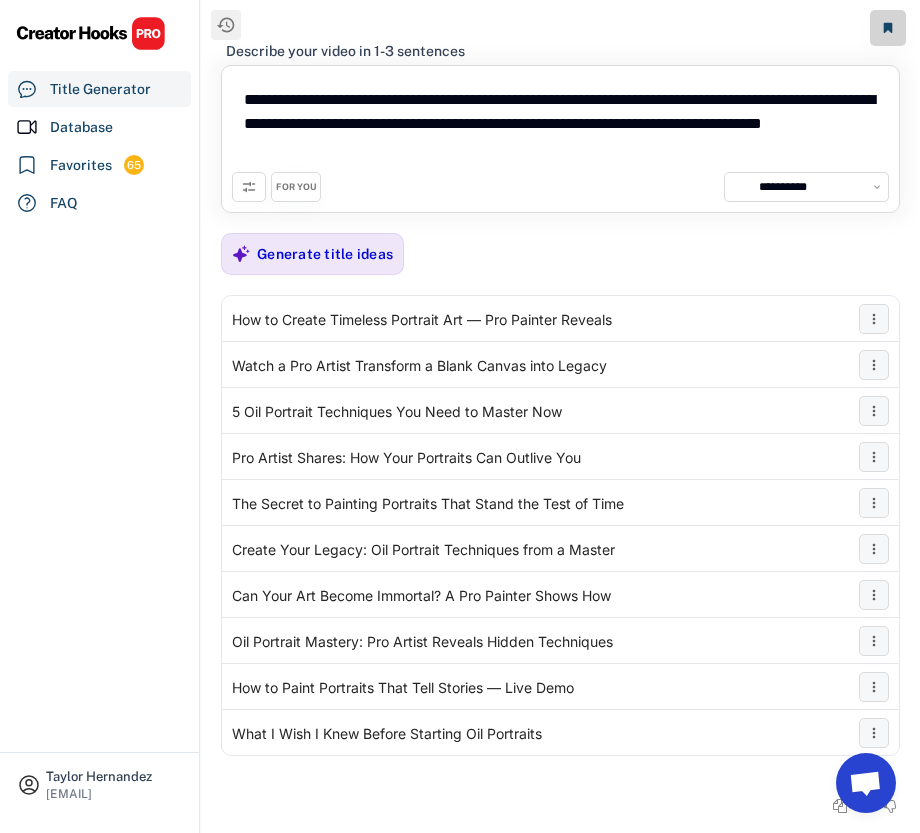 type on "**********" 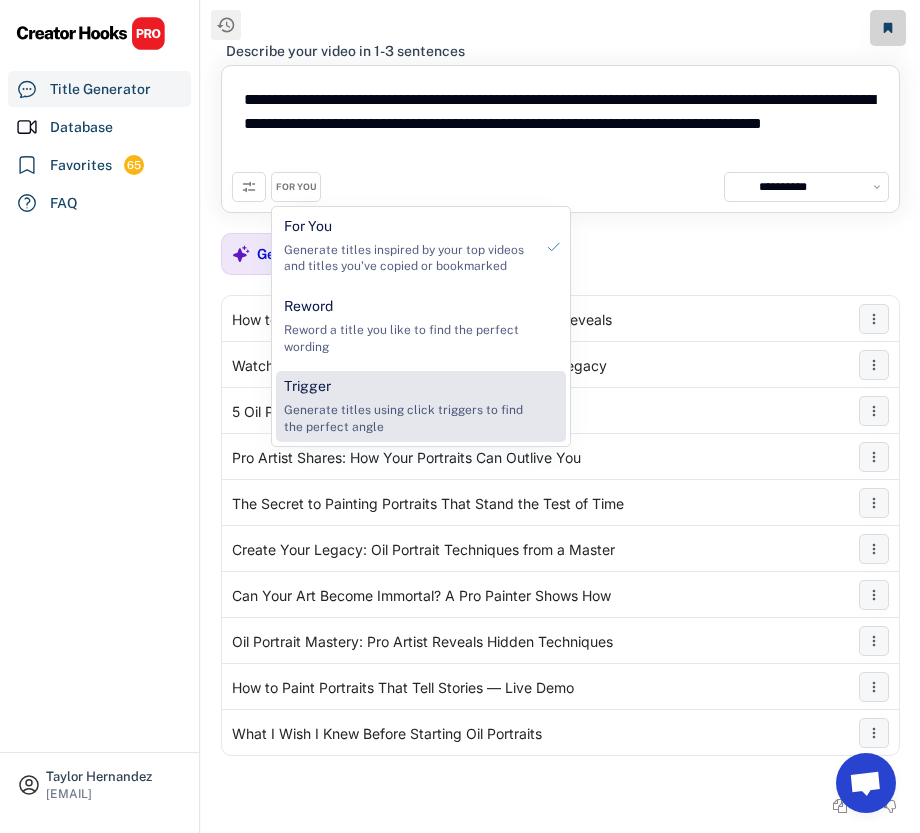 click on "Trigger Generate titles using click triggers to find the perfect angle" at bounding box center (408, 406) 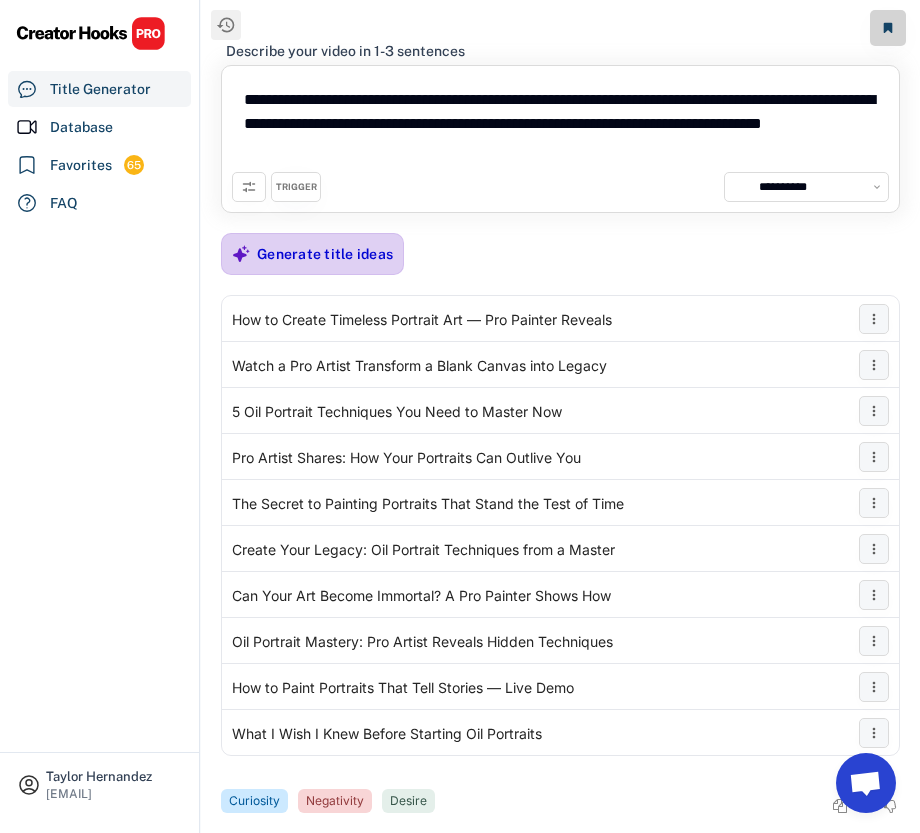 click on "Generate title ideas" at bounding box center (325, 254) 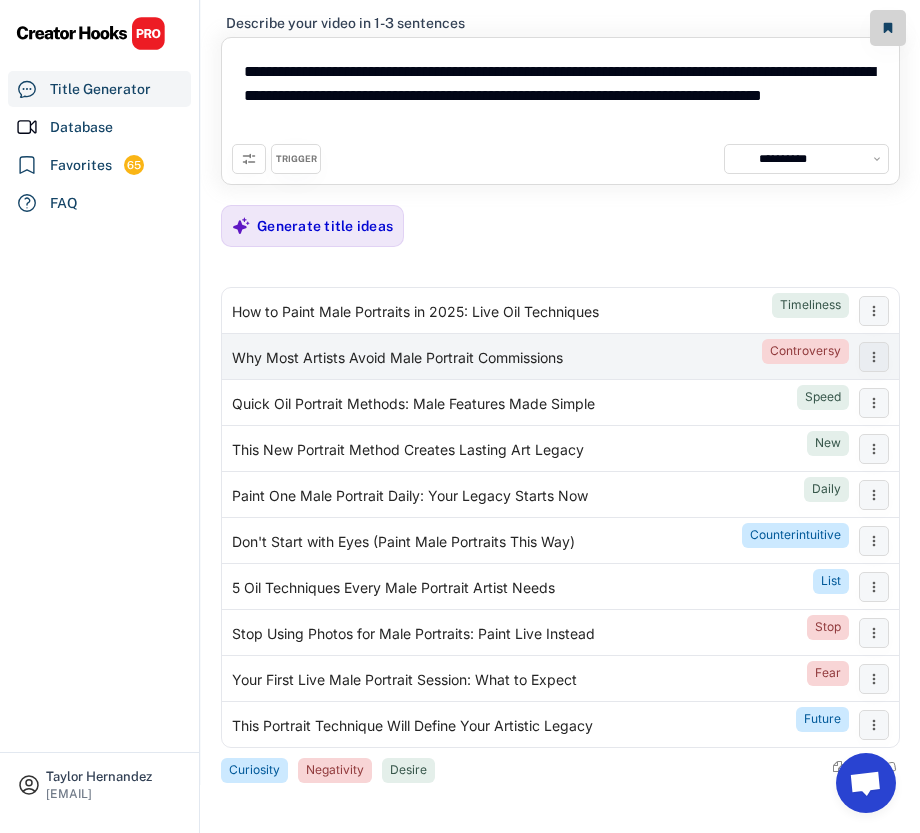 scroll, scrollTop: 58, scrollLeft: 0, axis: vertical 